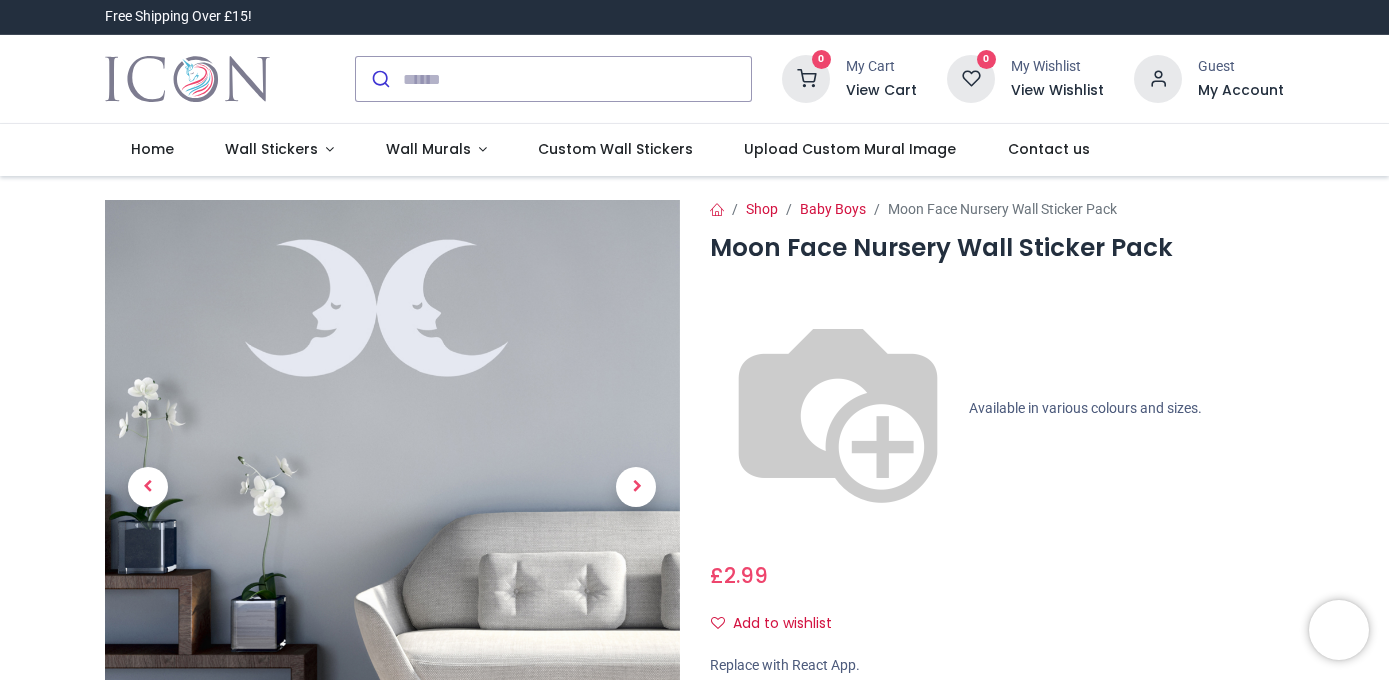 scroll, scrollTop: 0, scrollLeft: 0, axis: both 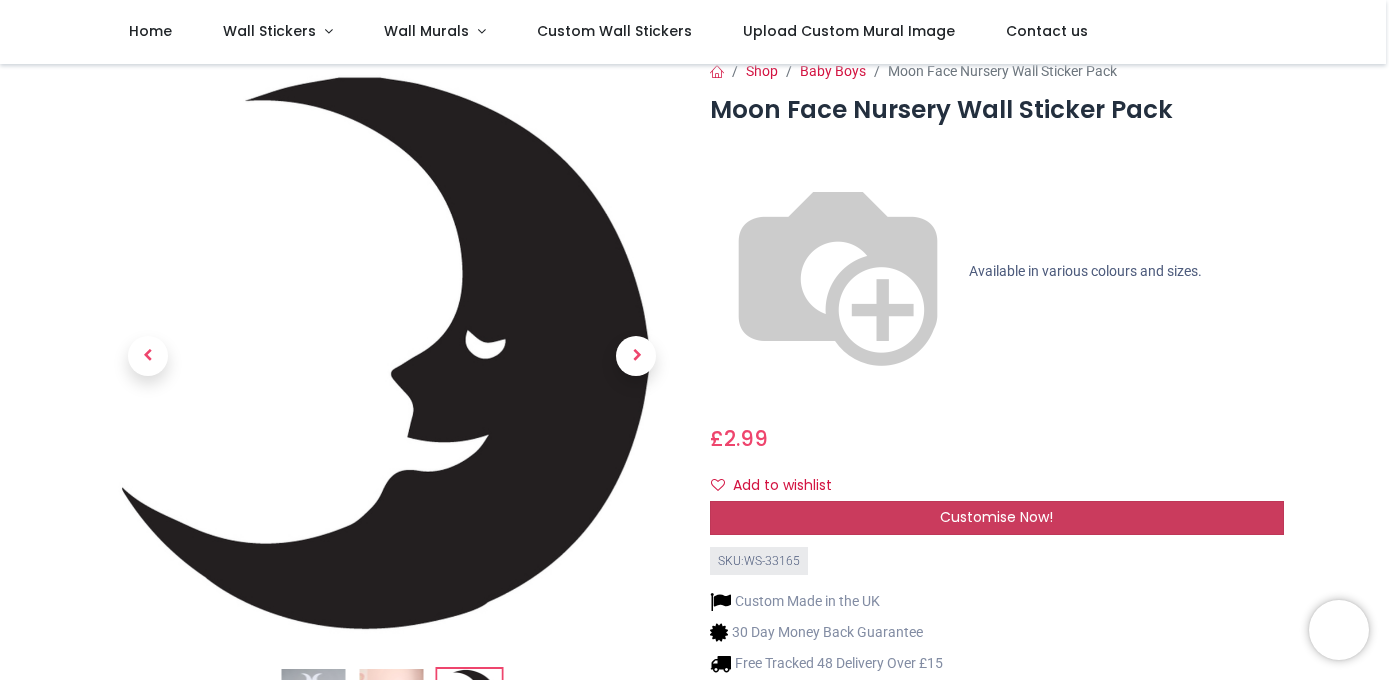 click on "Customise Now!" at bounding box center (996, 517) 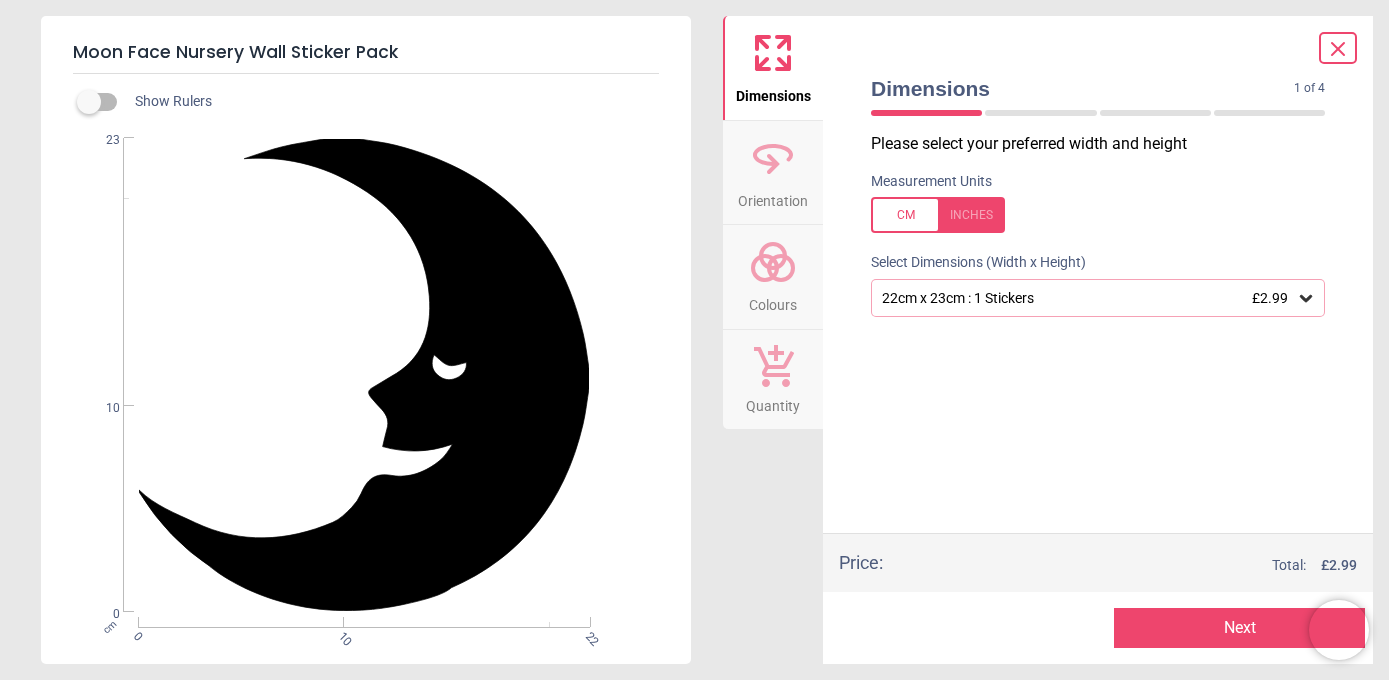 click 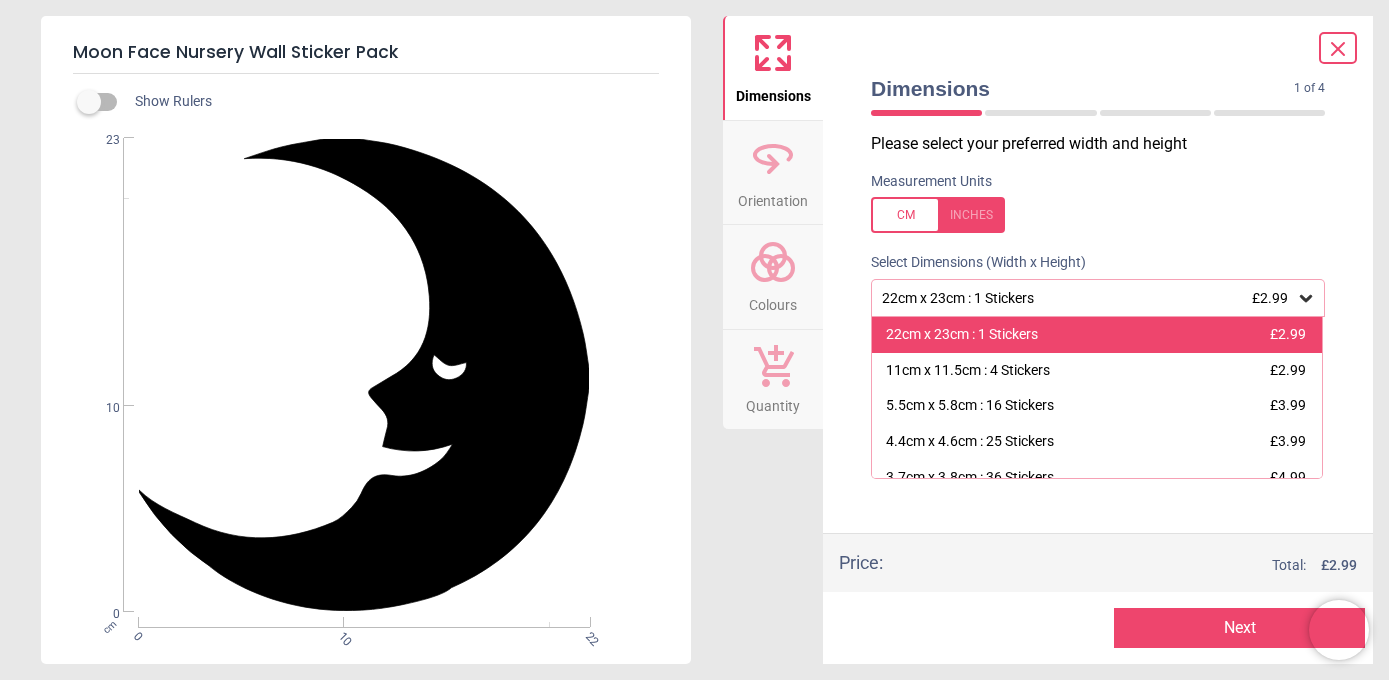 click on "22cm  x  23cm       : 1 Stickers" at bounding box center [962, 335] 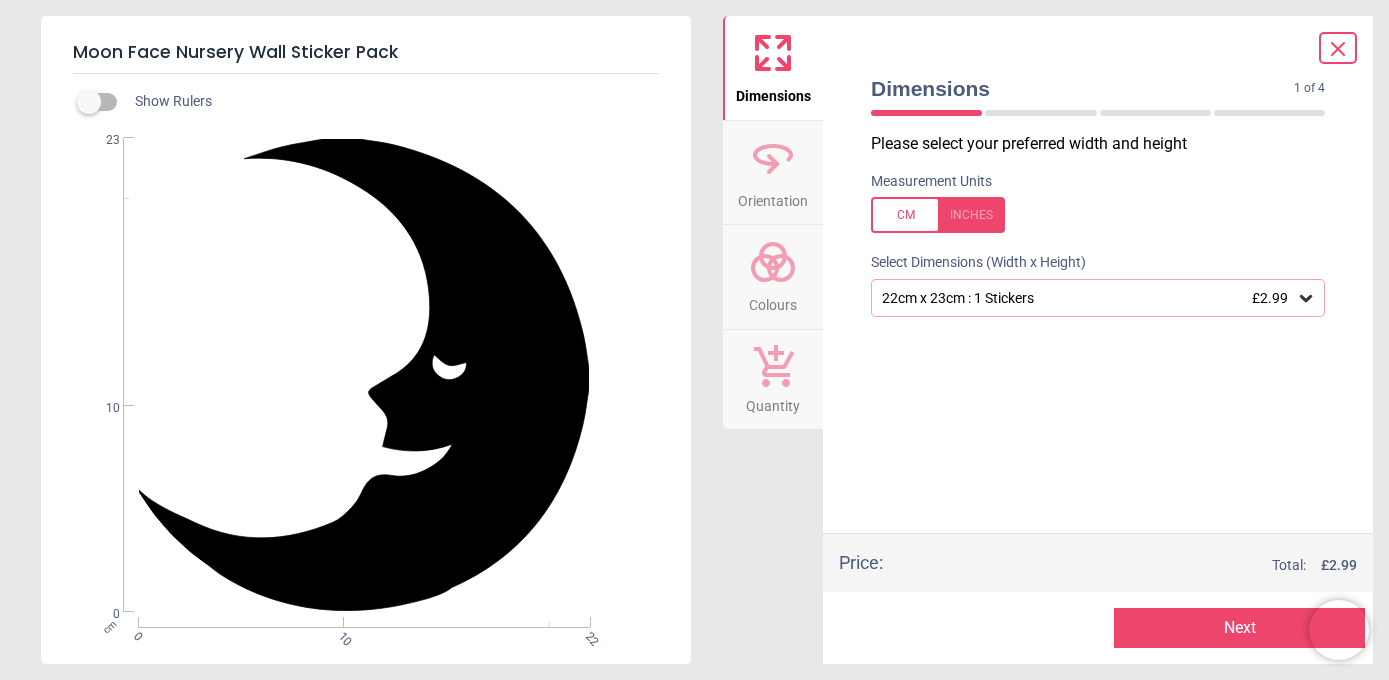 click on "Next" at bounding box center (1239, 628) 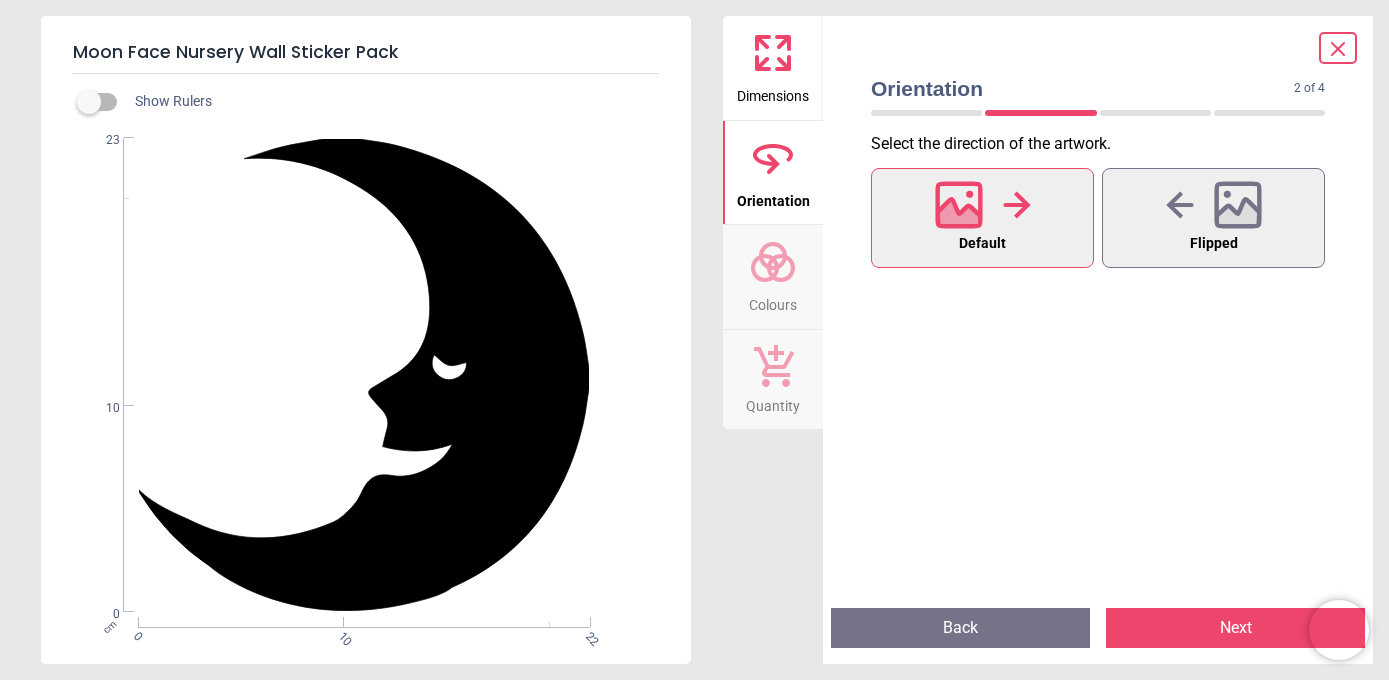 drag, startPoint x: 1235, startPoint y: 627, endPoint x: 1253, endPoint y: 628, distance: 18.027756 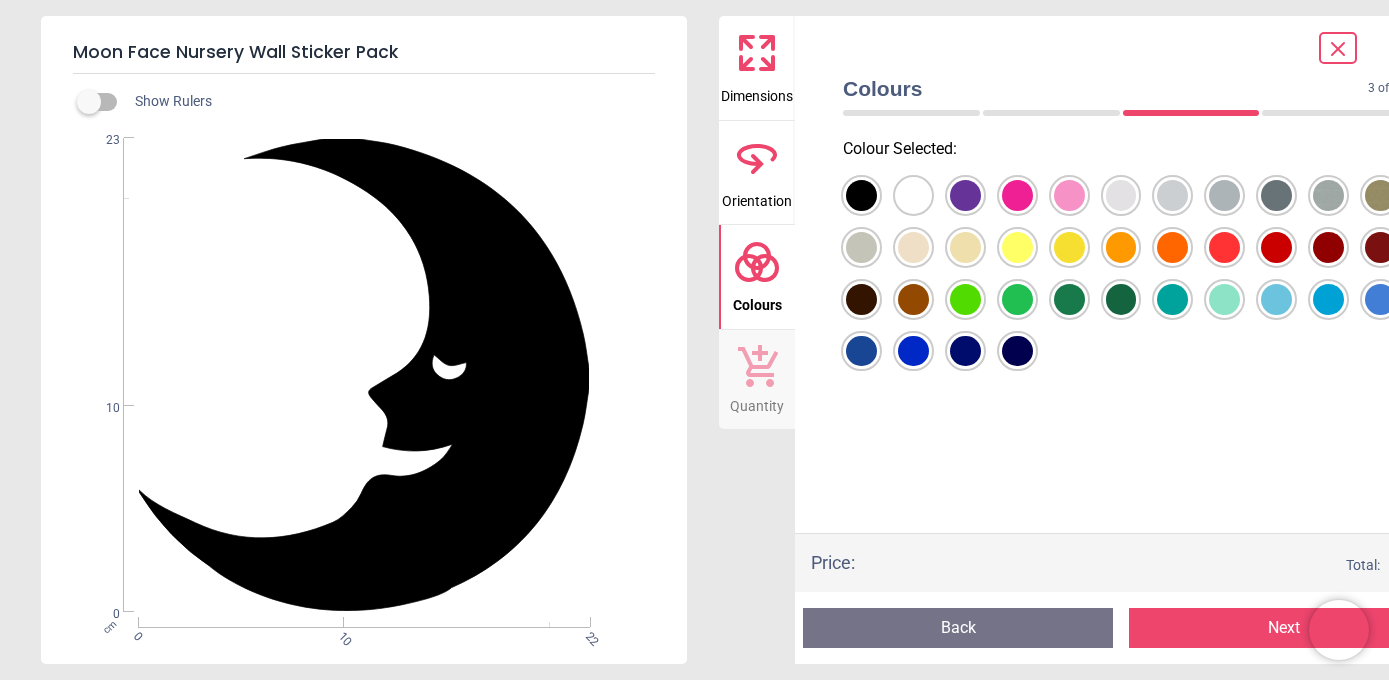 click at bounding box center (861, 195) 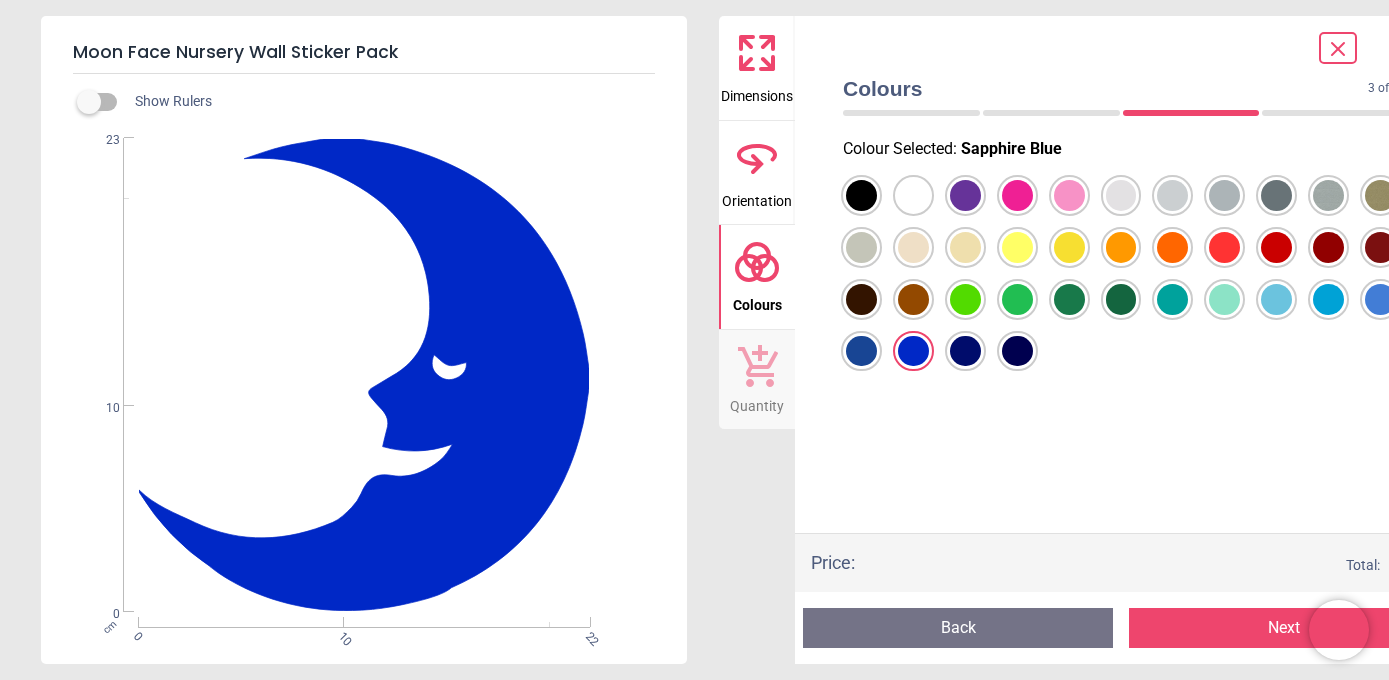 click on "Next" at bounding box center [1284, 628] 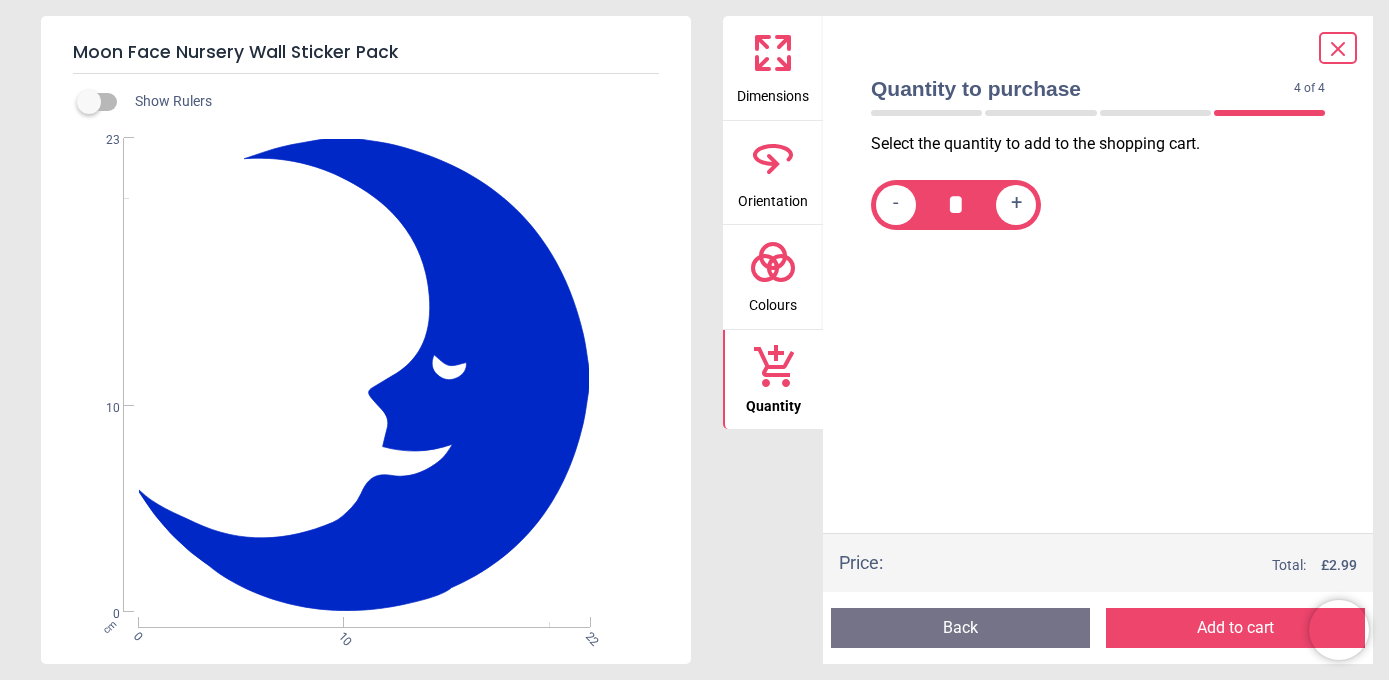 click on "Add to cart" at bounding box center (1235, 628) 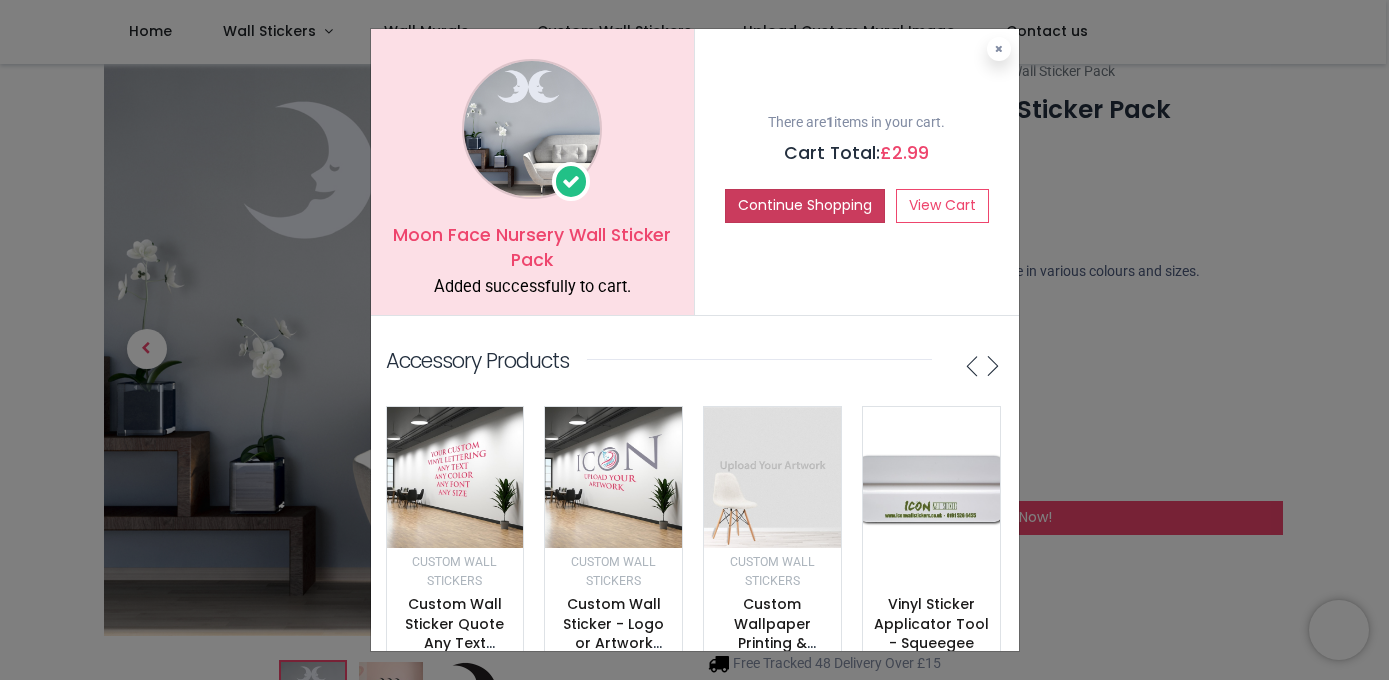 click on "Continue Shopping" at bounding box center [805, 206] 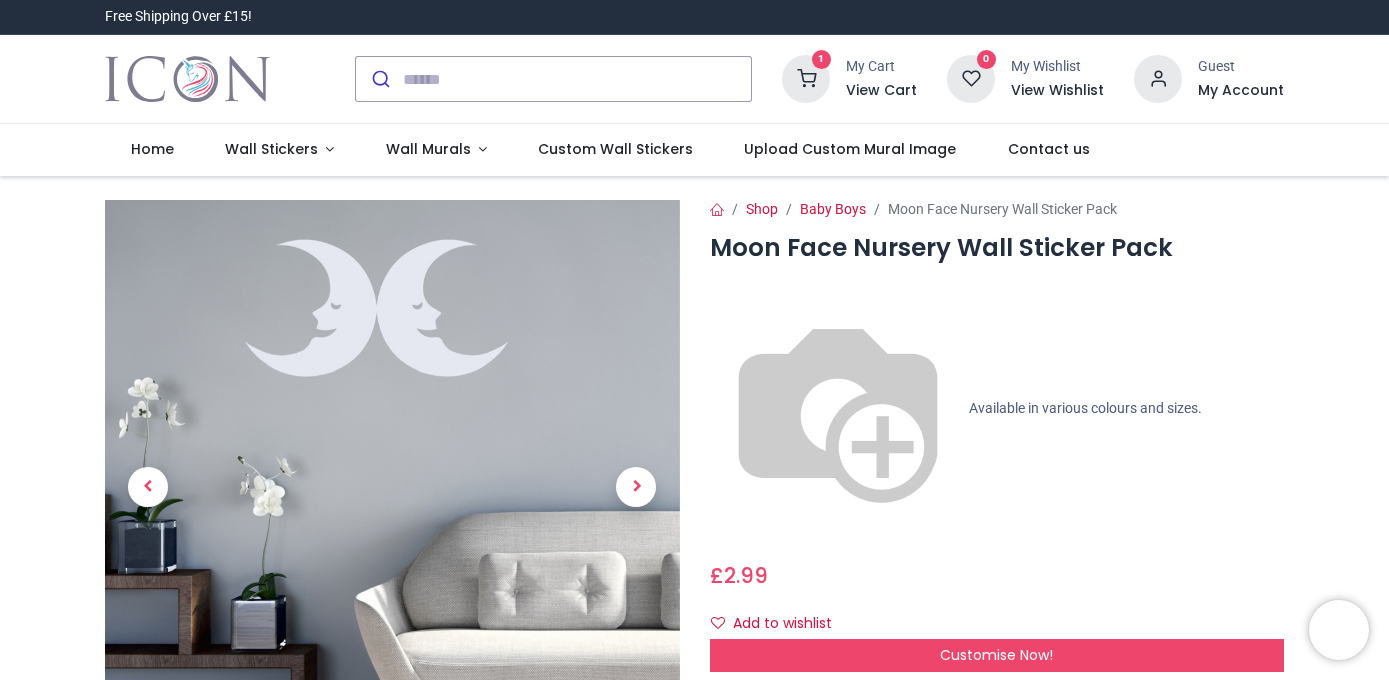 scroll, scrollTop: 0, scrollLeft: 0, axis: both 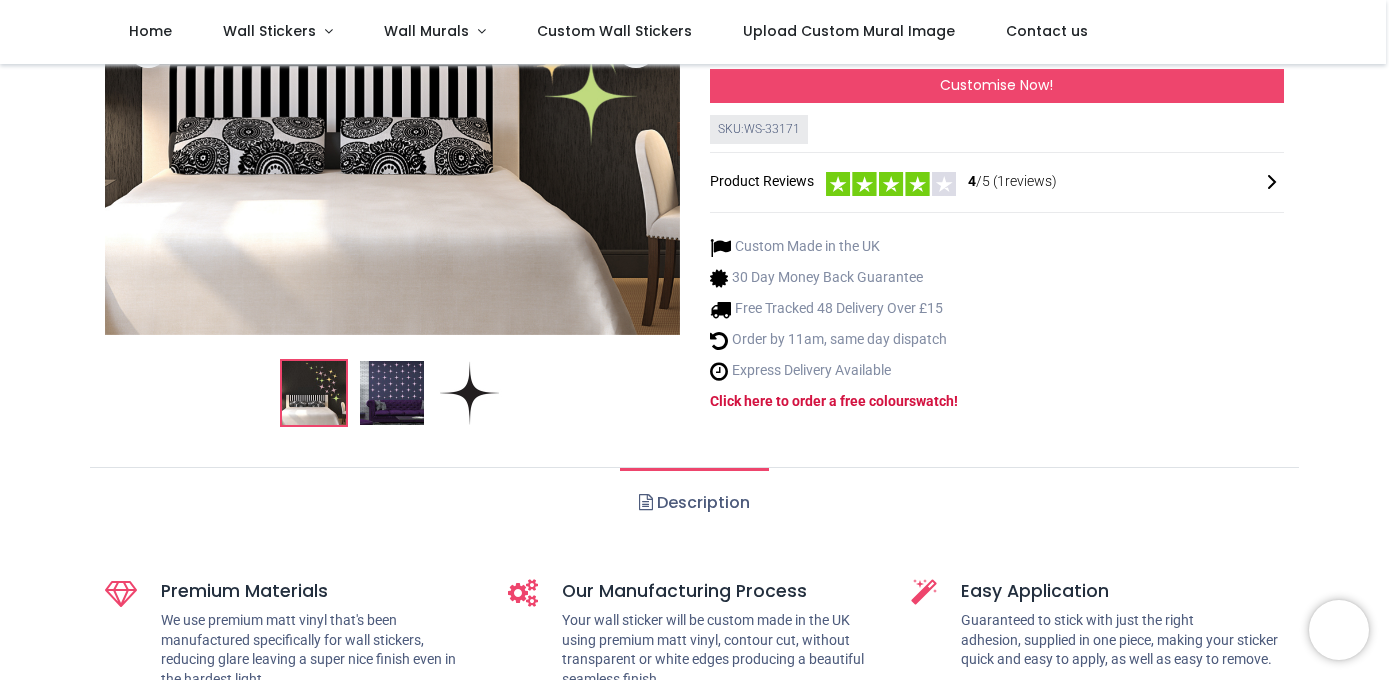 click on "Description" at bounding box center [694, 503] 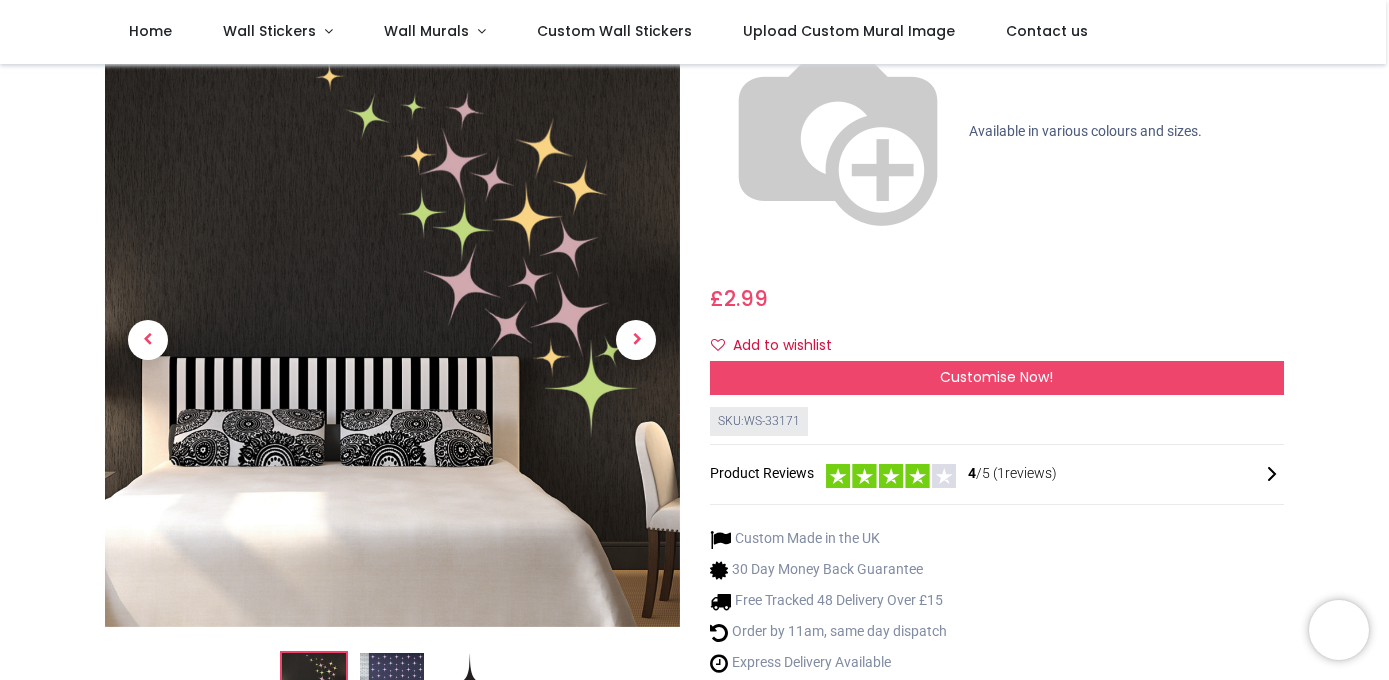 scroll, scrollTop: 166, scrollLeft: 0, axis: vertical 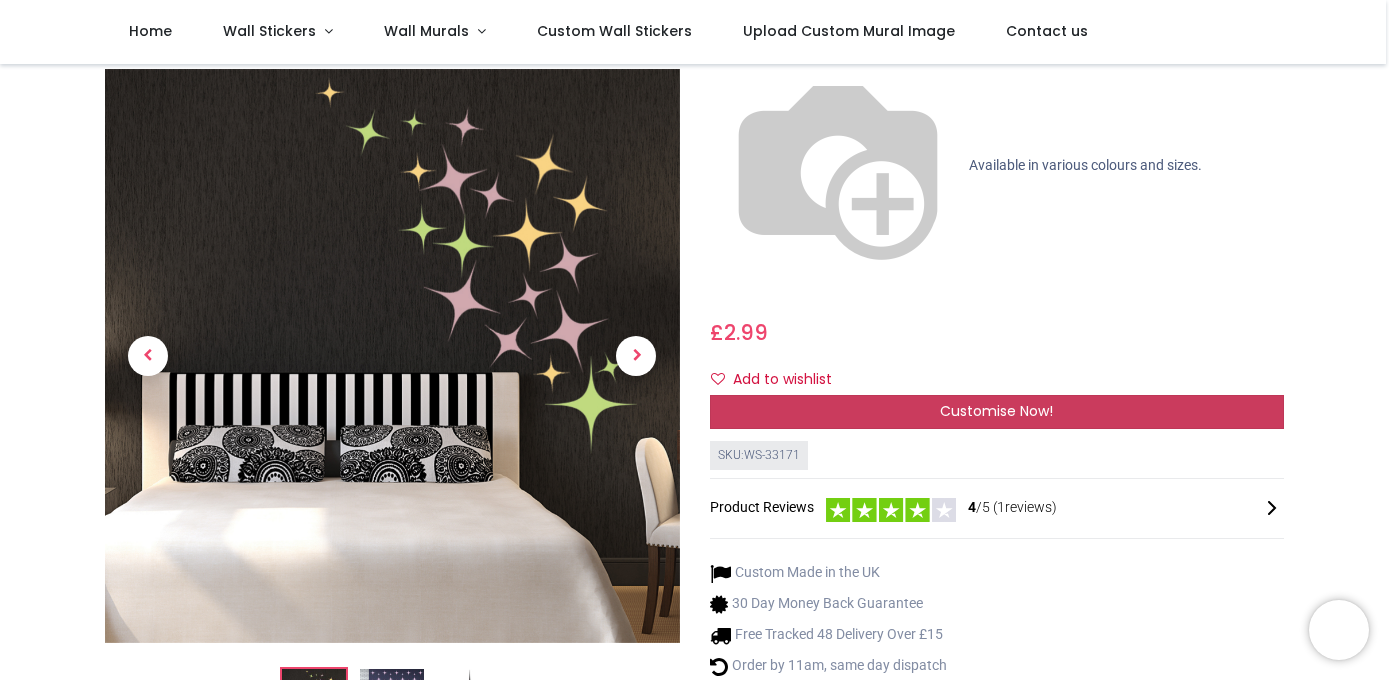 click on "Customise Now!" at bounding box center [996, 411] 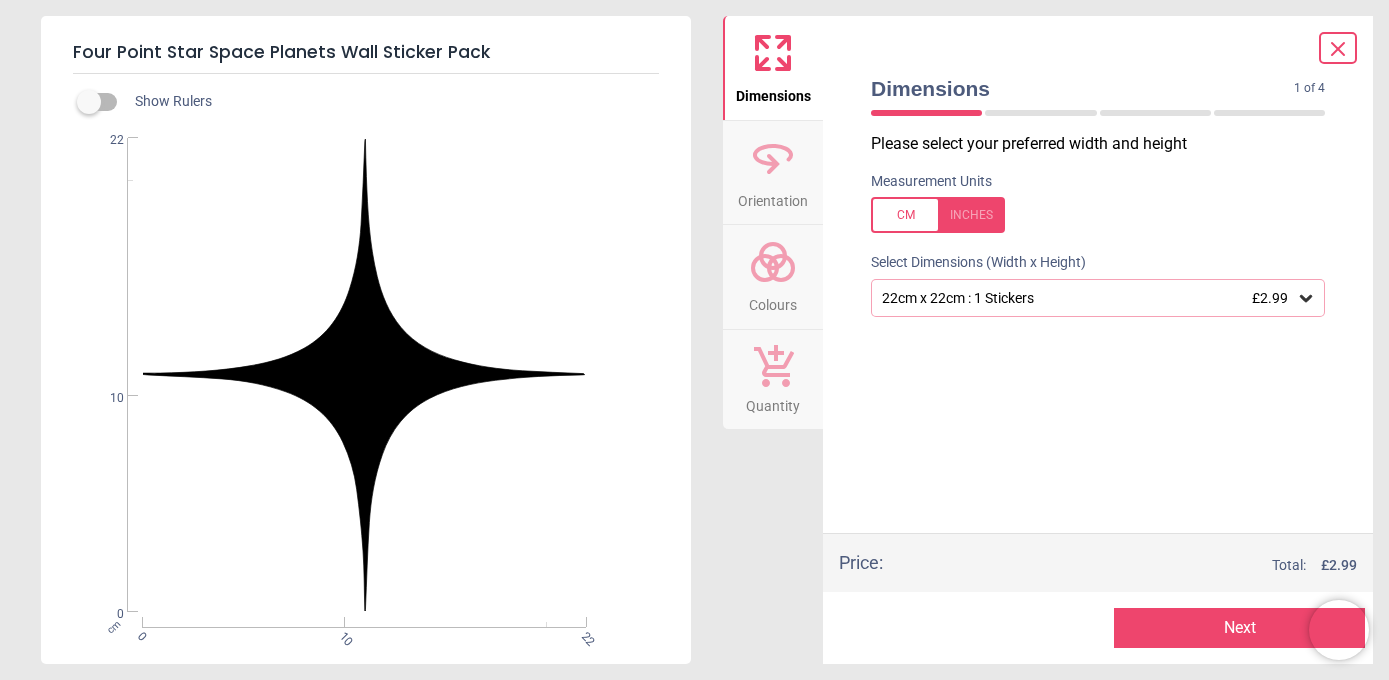 click 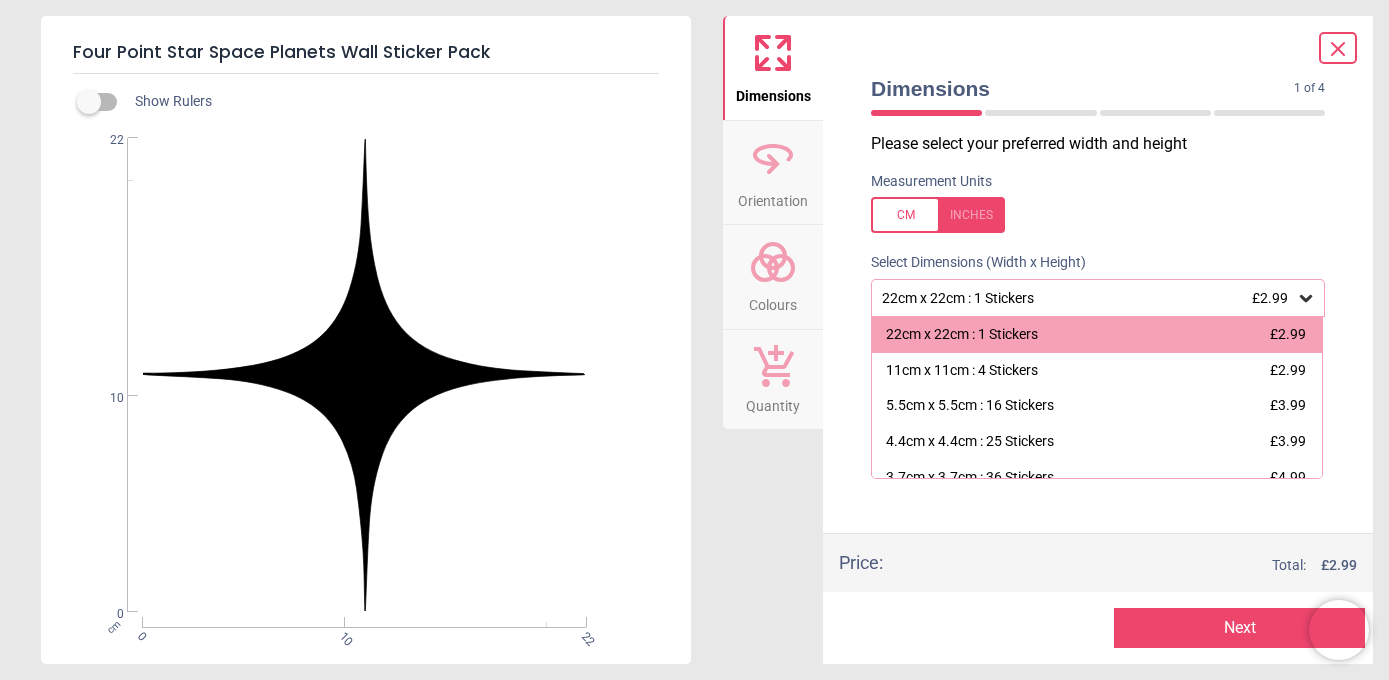 click 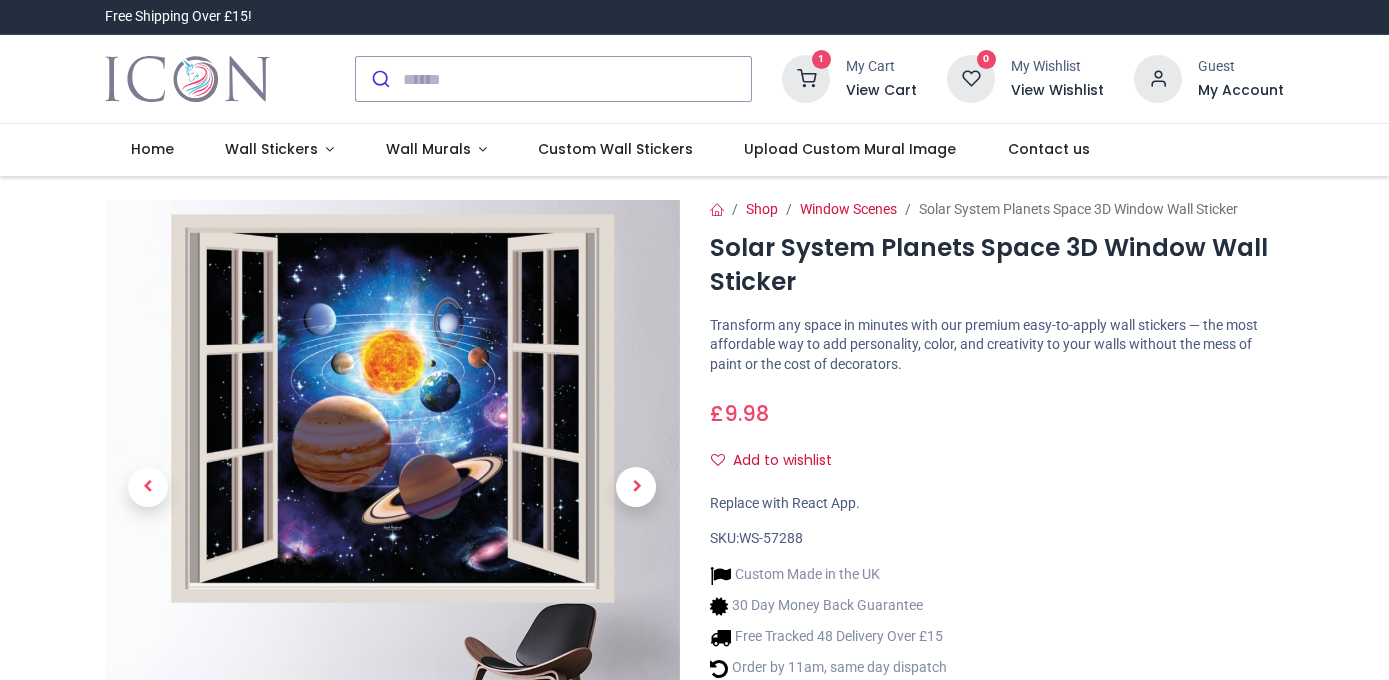 scroll, scrollTop: 0, scrollLeft: 0, axis: both 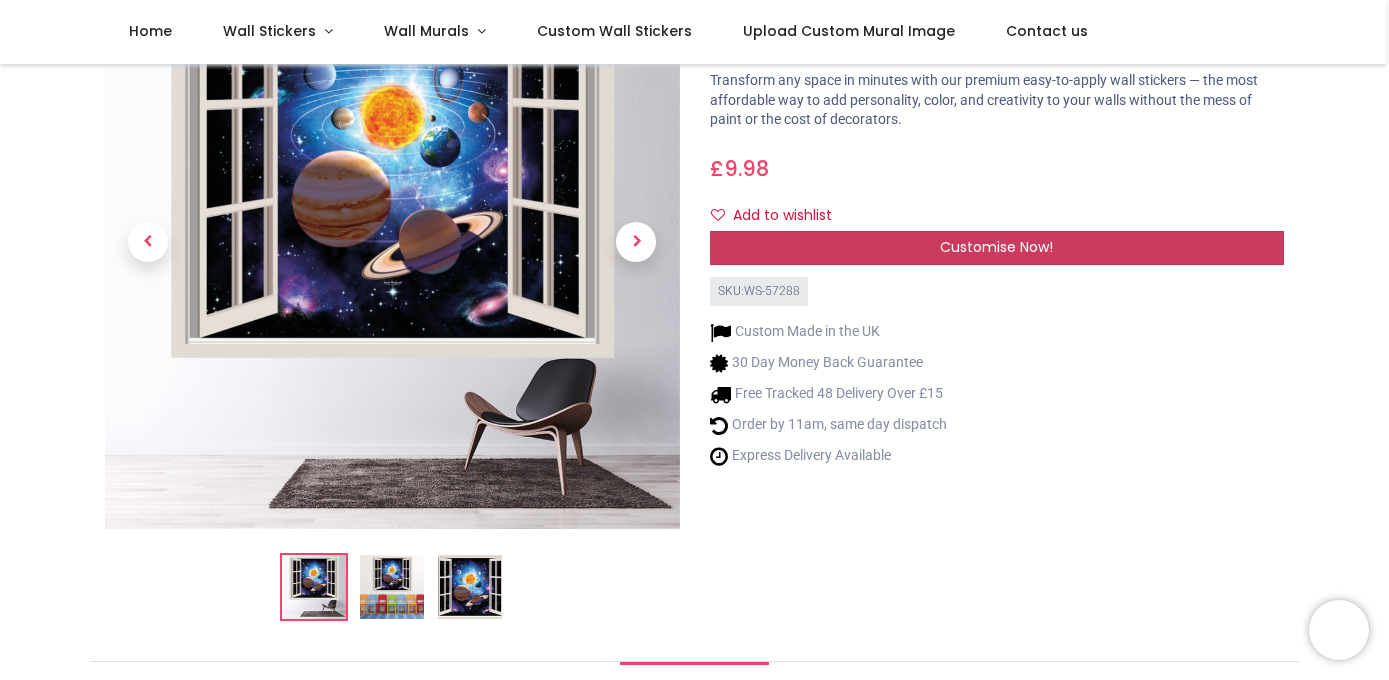 click on "Customise Now!" at bounding box center [996, 247] 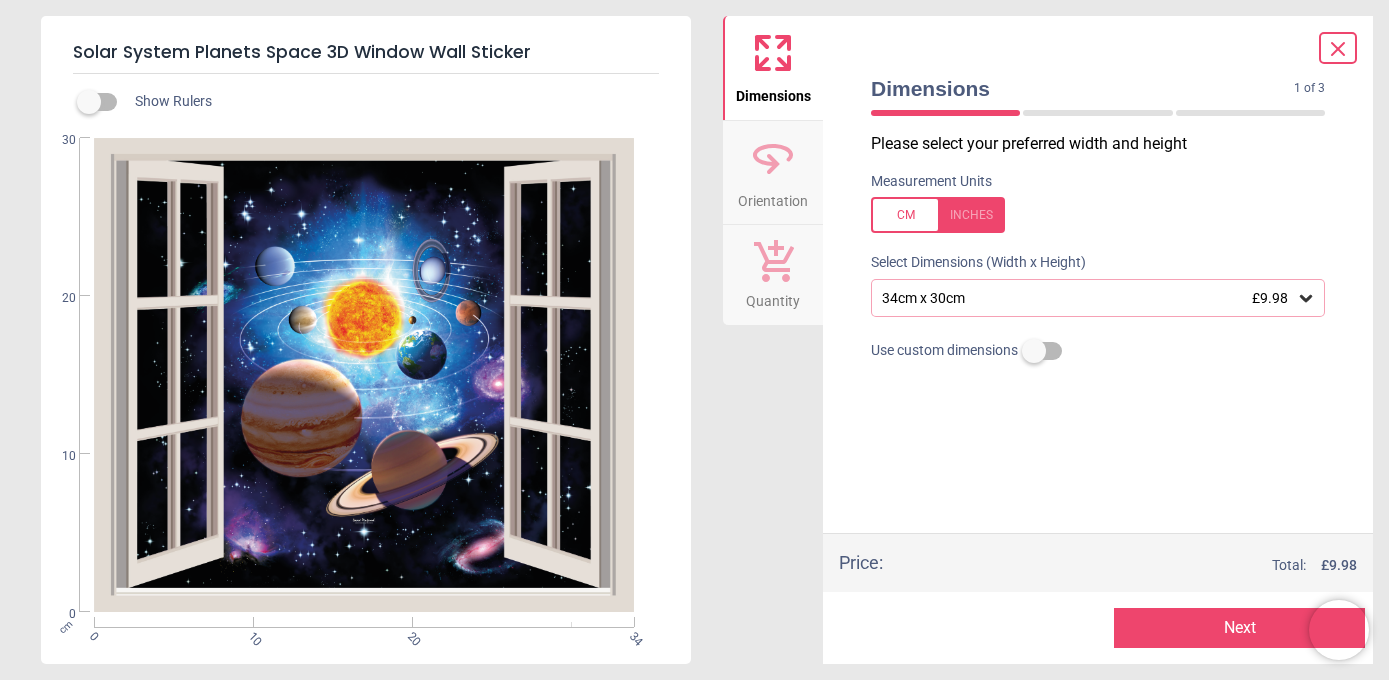 click 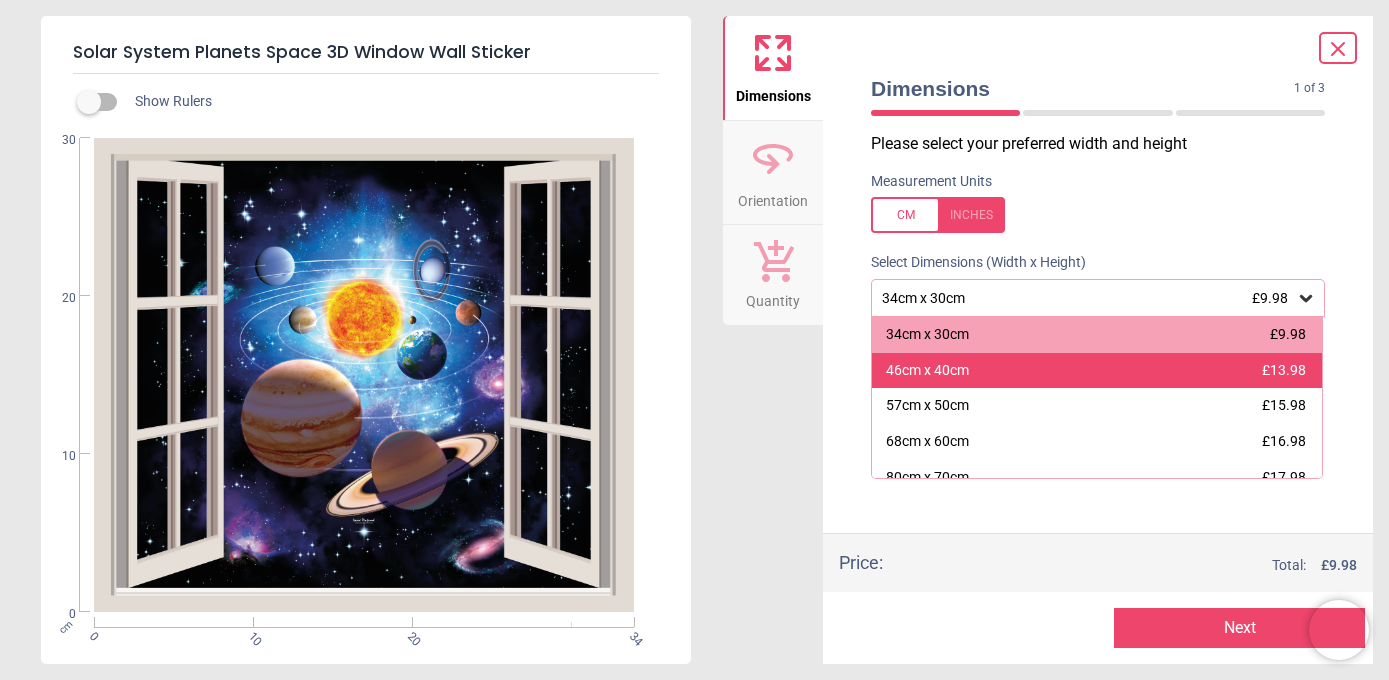 click on "46cm  x  40cm" at bounding box center (927, 371) 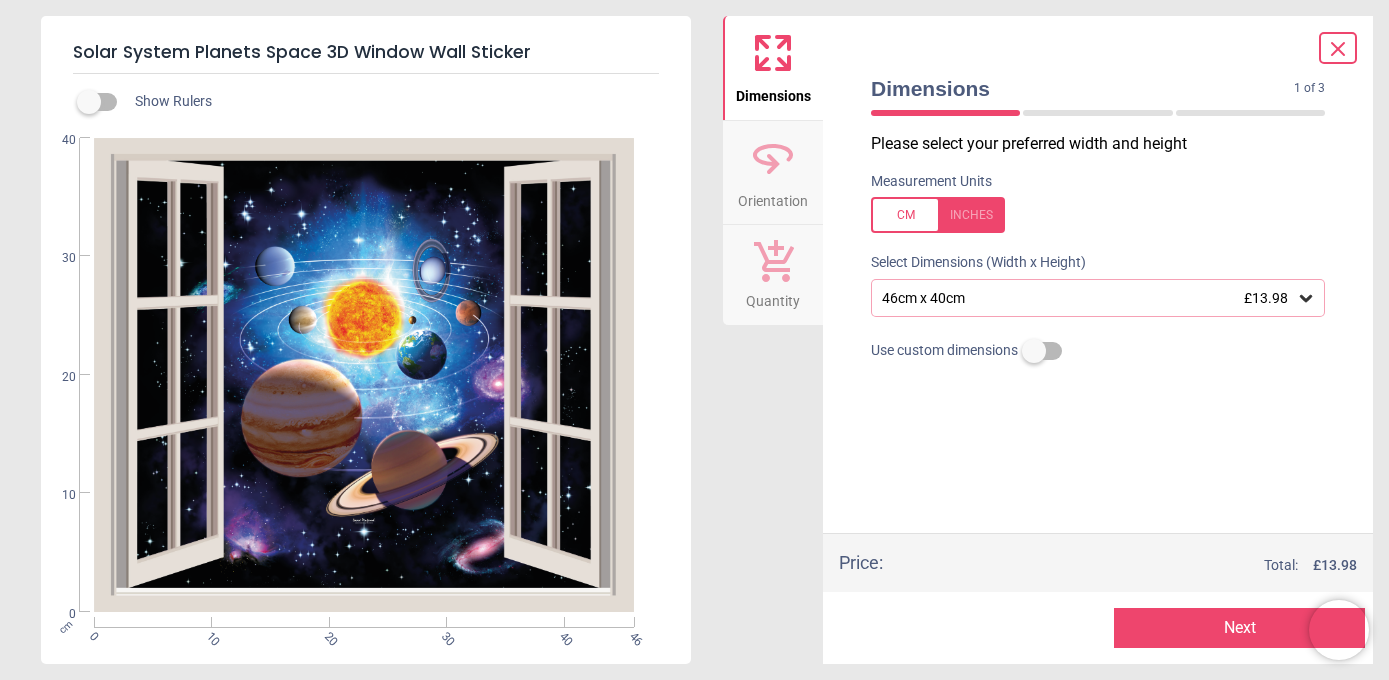 click on "Next" at bounding box center (1239, 628) 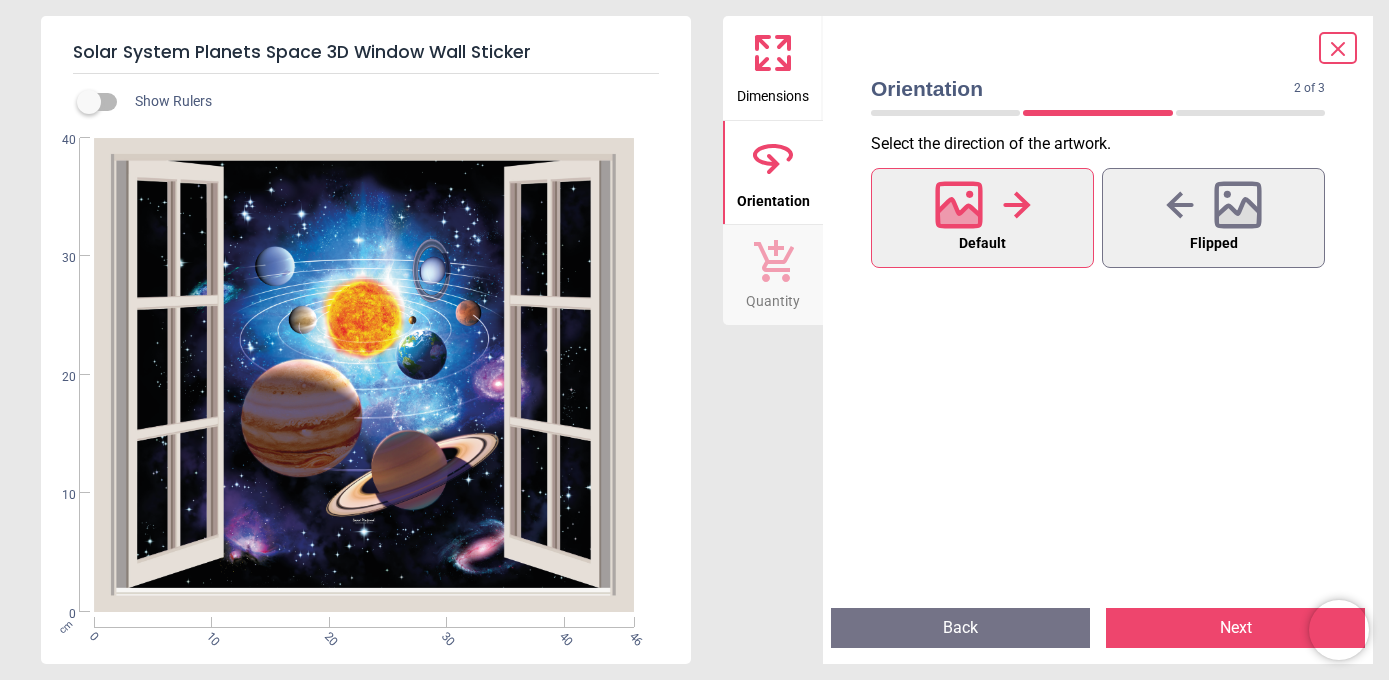 click on "Next" at bounding box center [1235, 628] 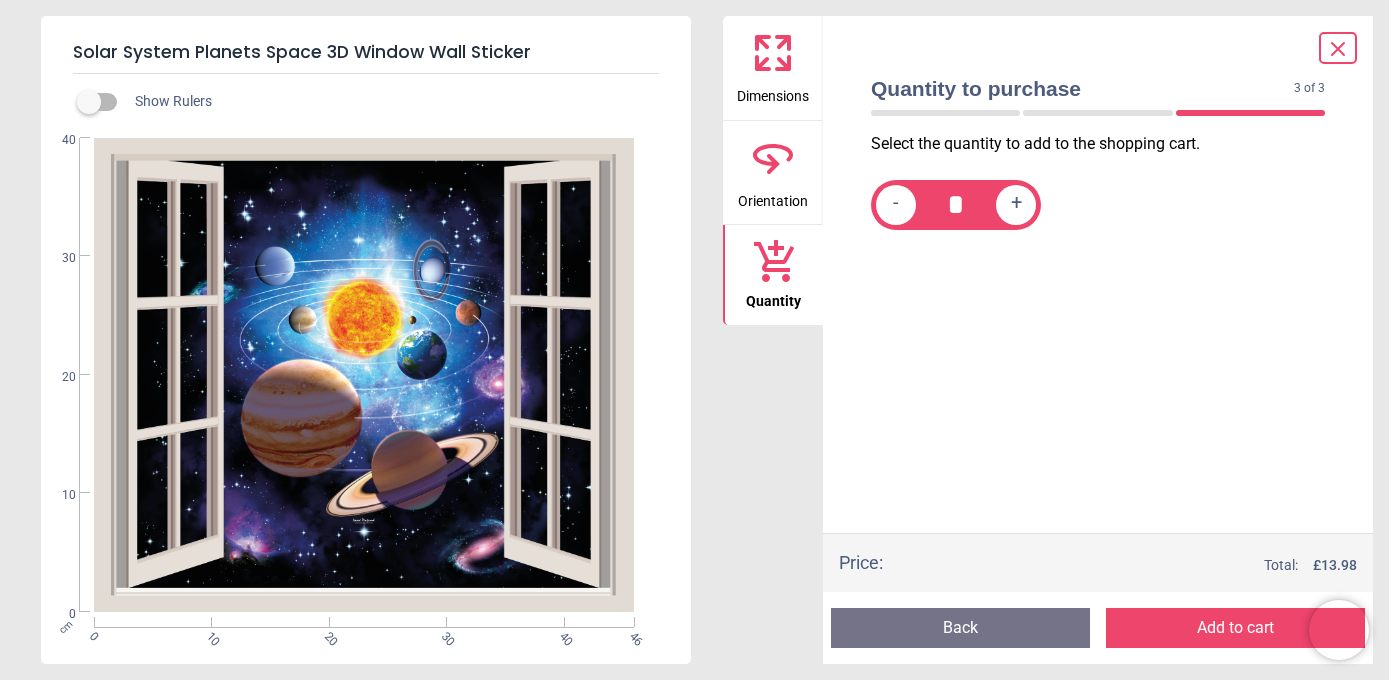 click on "Add to cart" at bounding box center [1235, 628] 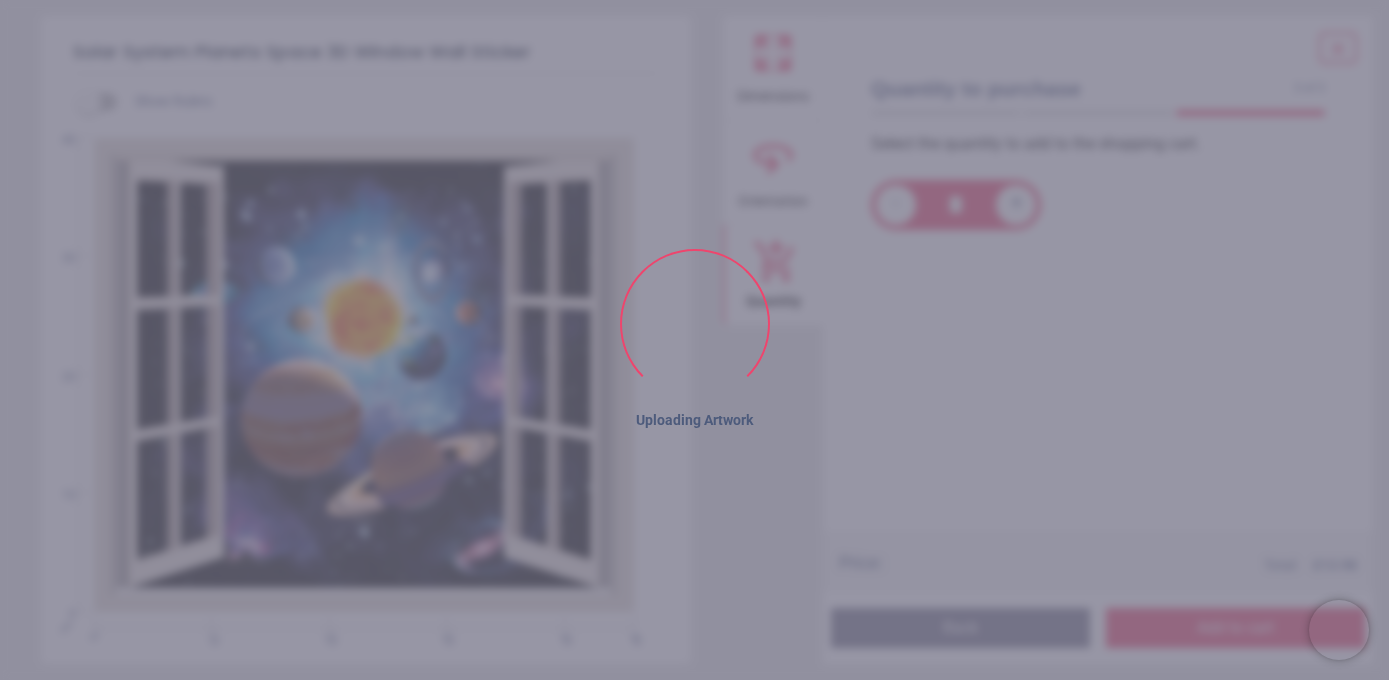 click on "Select the quantity to add to the shopping cart. - * +" at bounding box center [1098, 333] 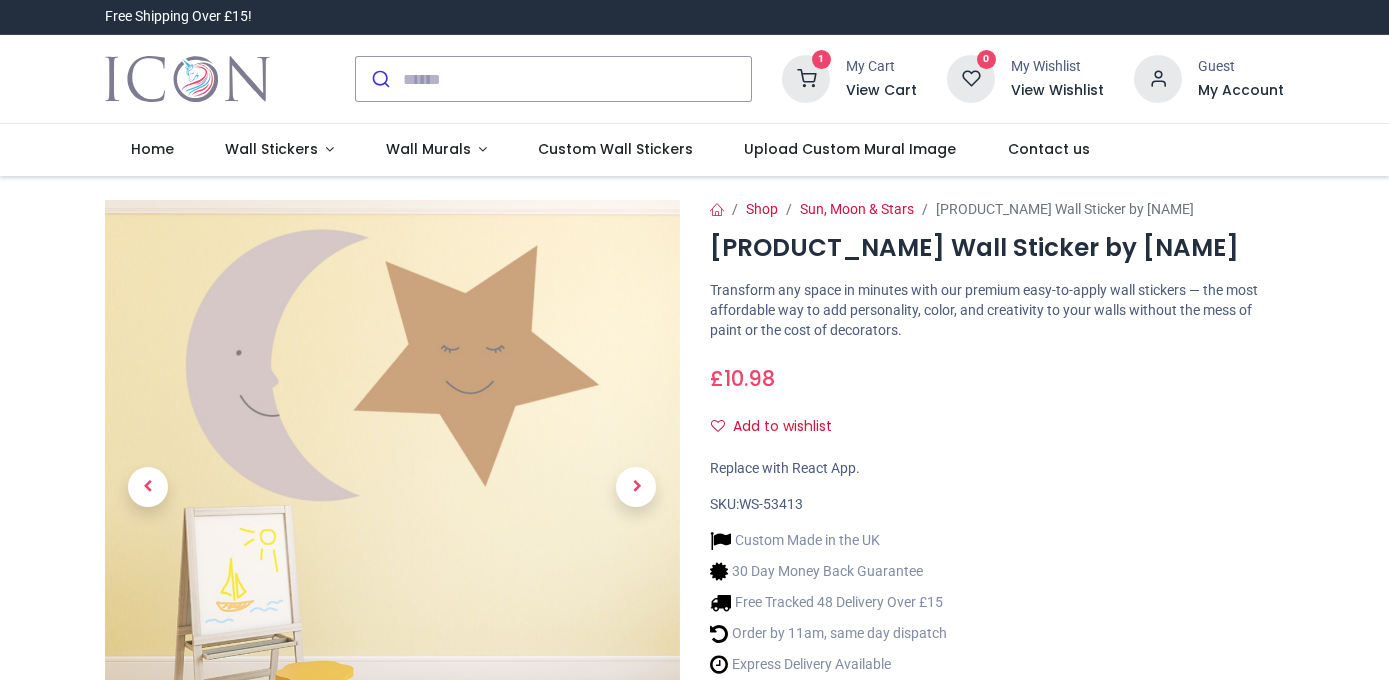 scroll, scrollTop: 0, scrollLeft: 0, axis: both 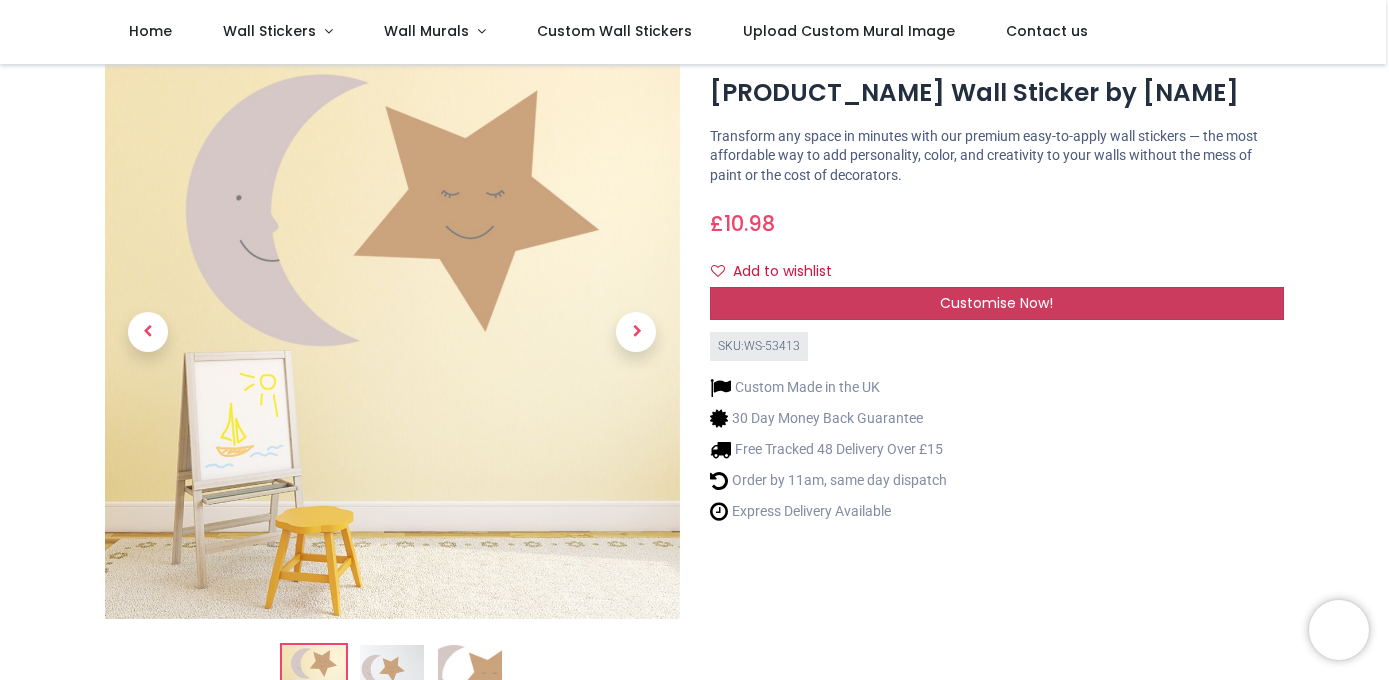click on "Customise Now!" at bounding box center (996, 303) 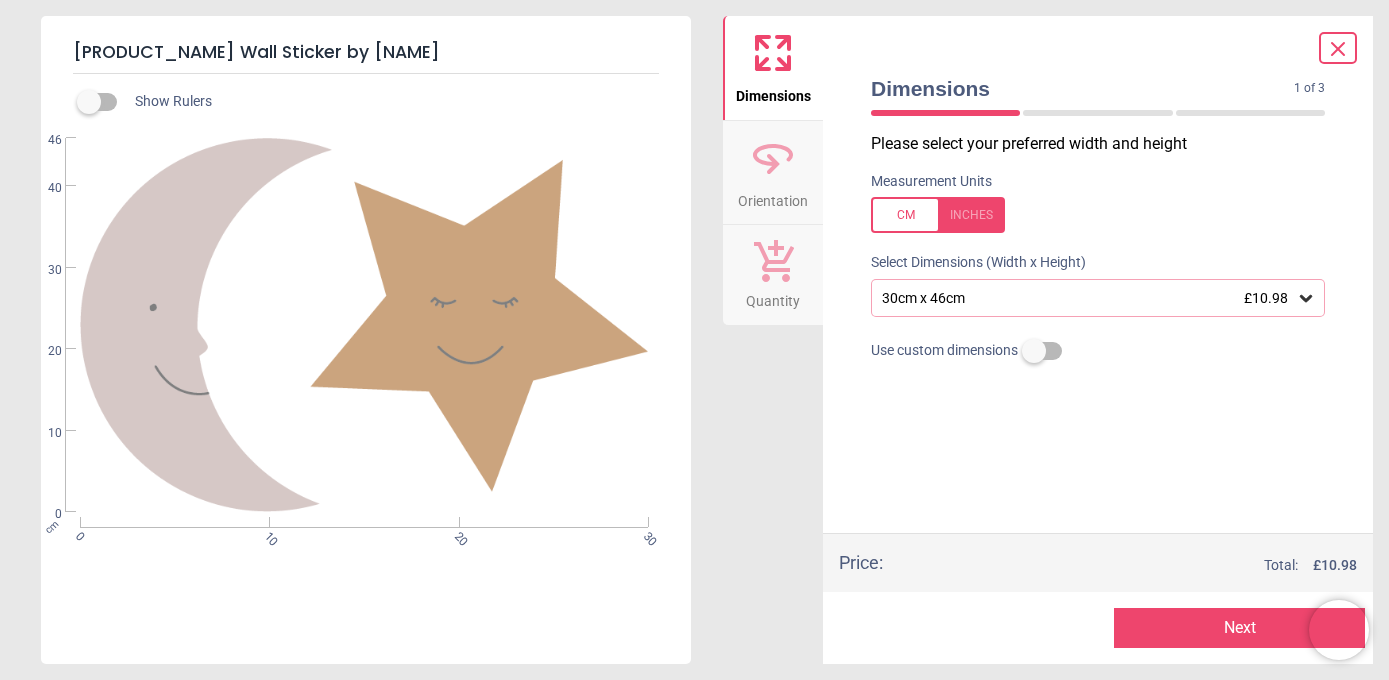 click on "Next" at bounding box center [1239, 628] 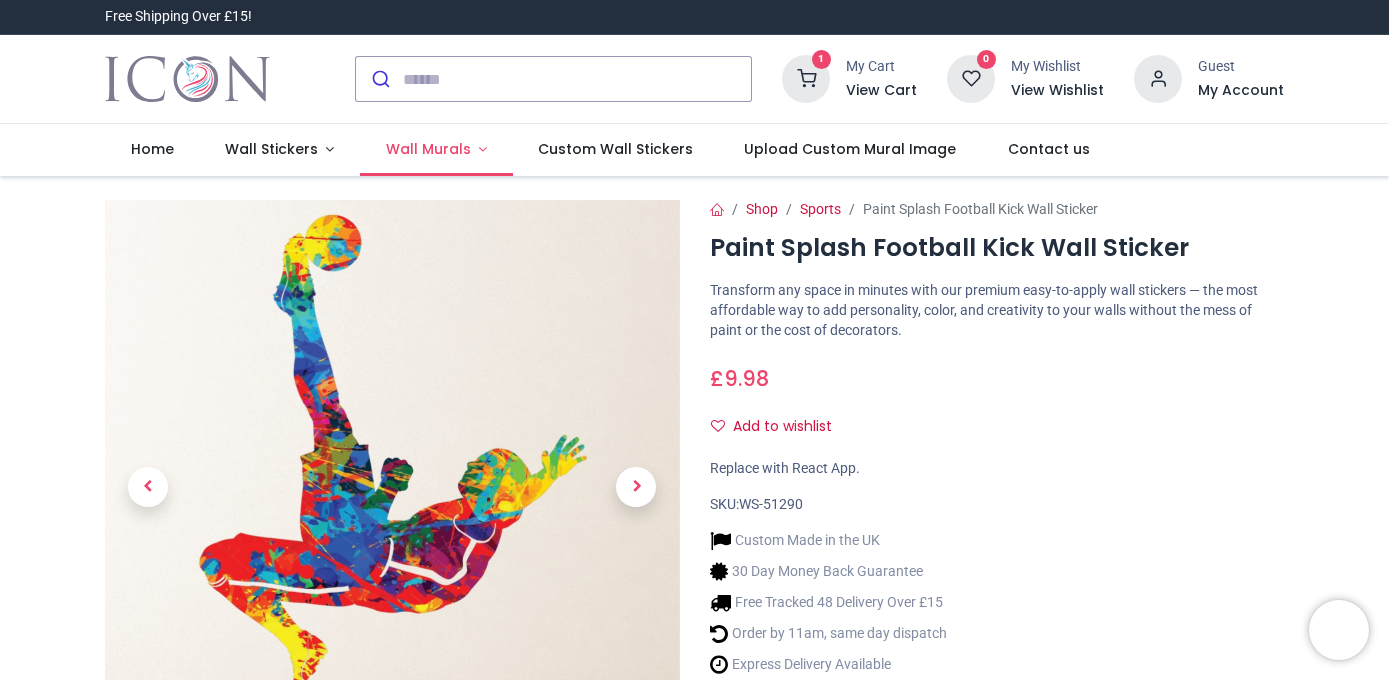 scroll, scrollTop: 0, scrollLeft: 0, axis: both 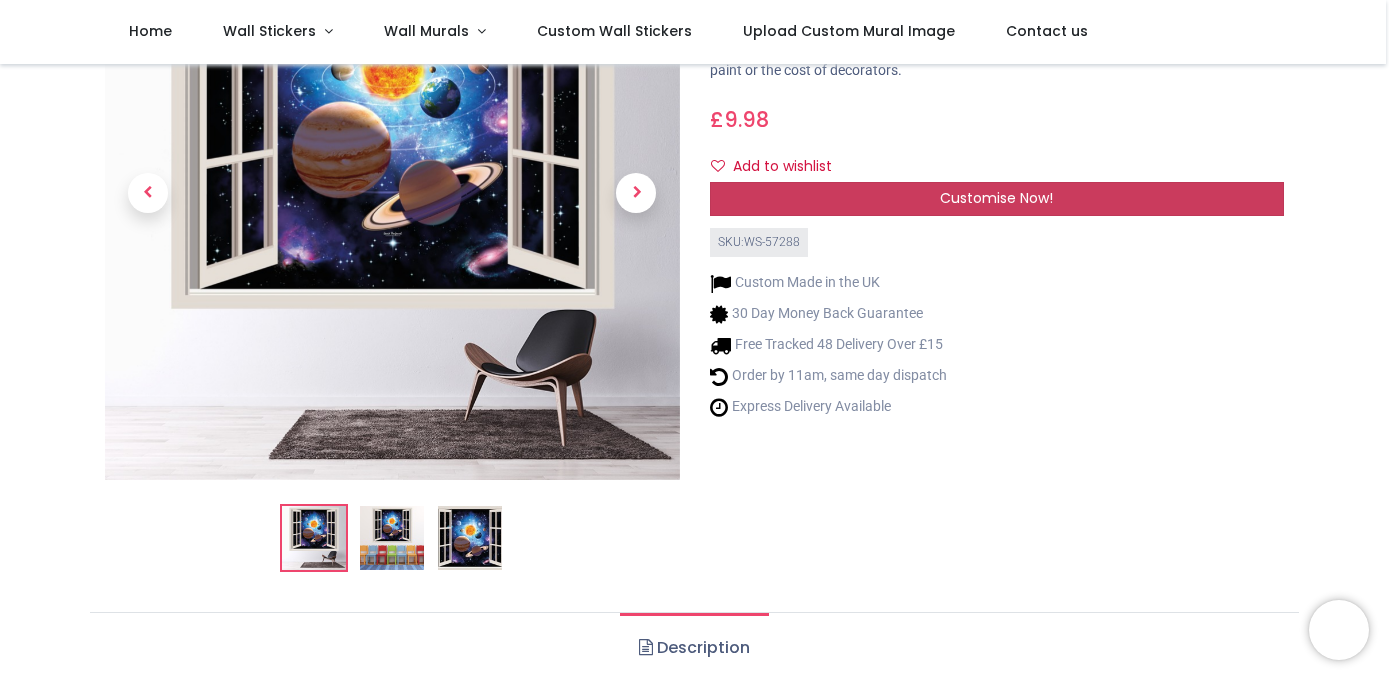 click on "Customise Now!" at bounding box center [996, 198] 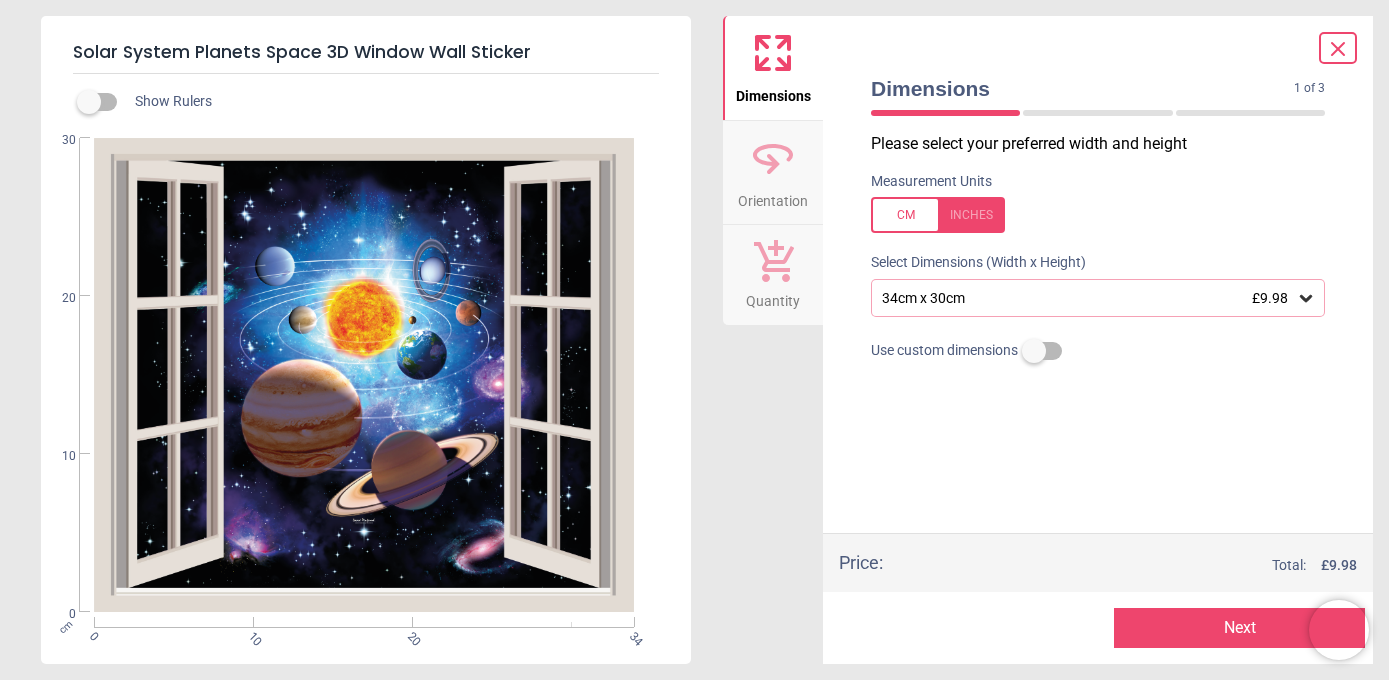 click on "Next" at bounding box center (1239, 628) 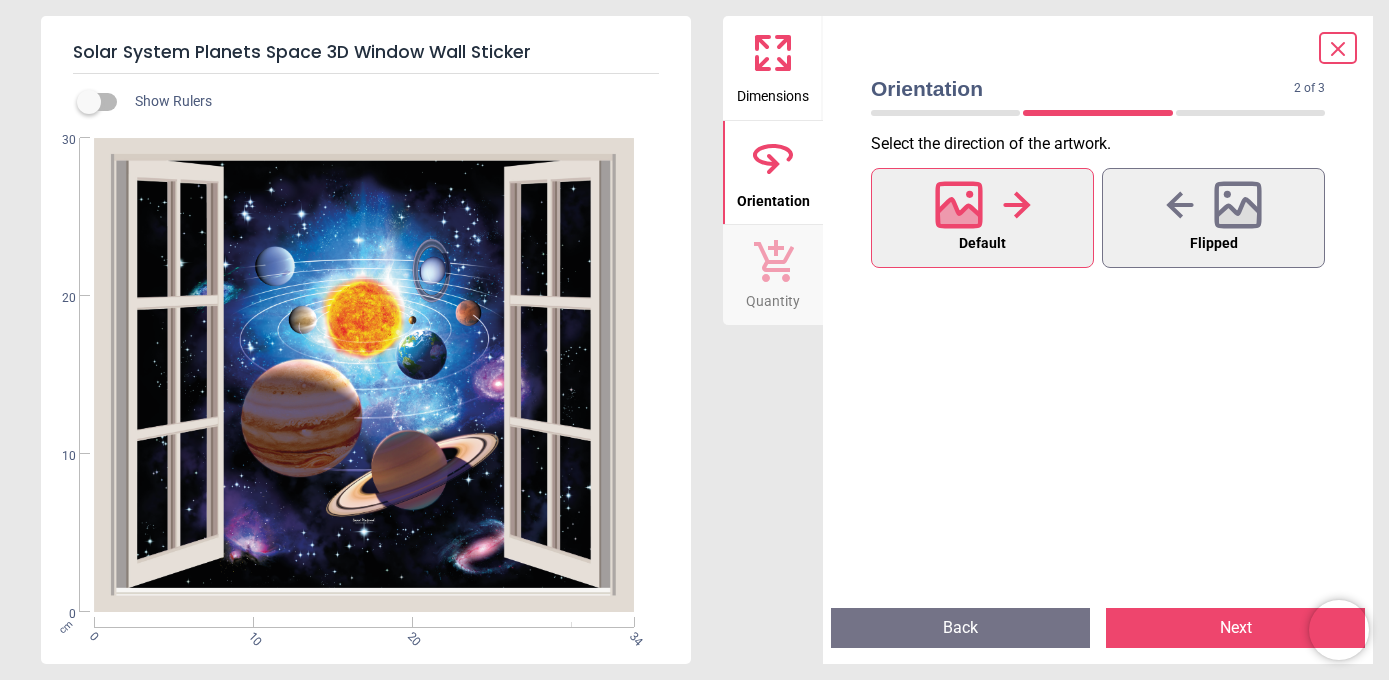 click on "Next" at bounding box center [1235, 628] 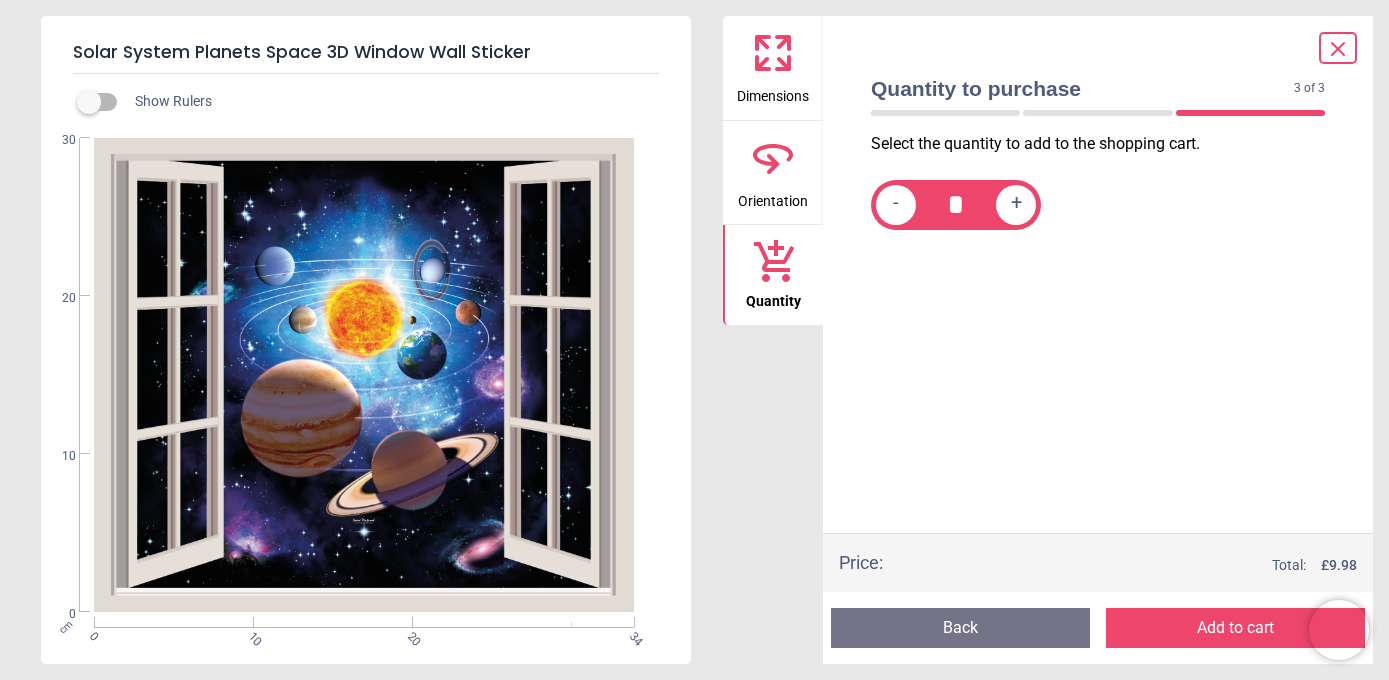click on "Add to cart" at bounding box center (1235, 628) 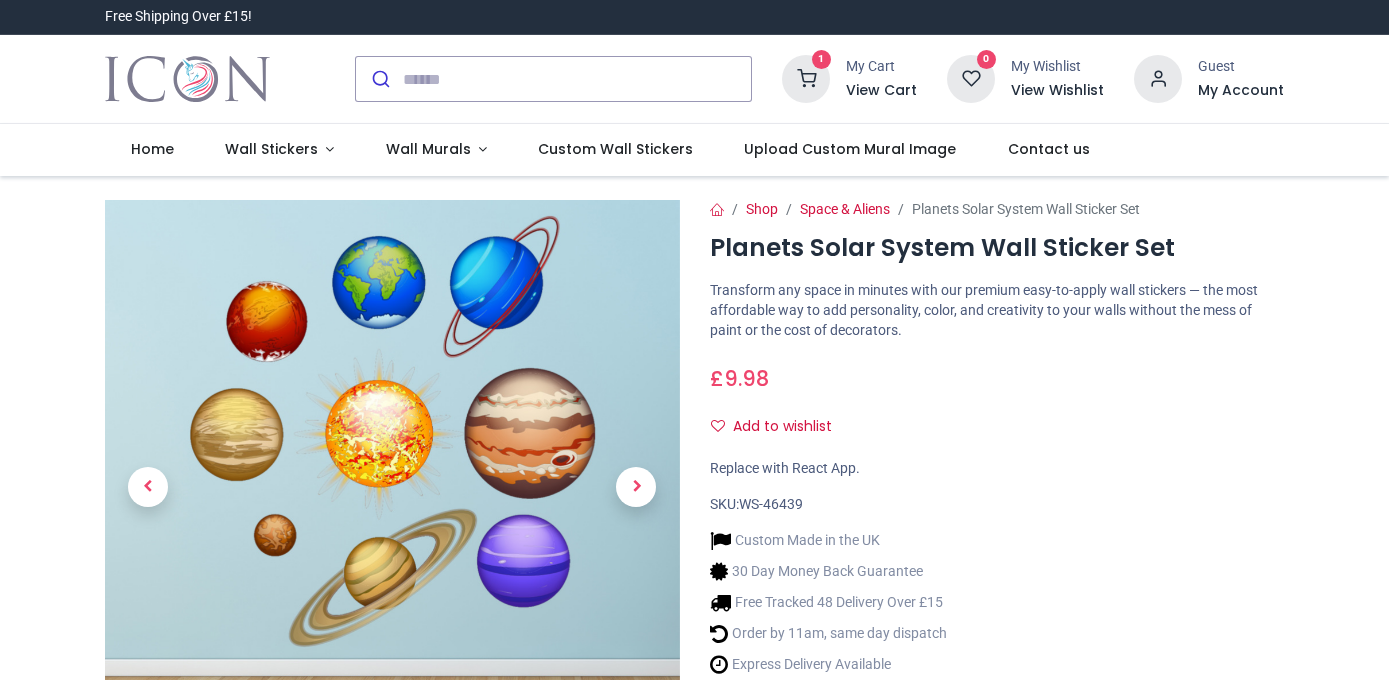scroll, scrollTop: 0, scrollLeft: 0, axis: both 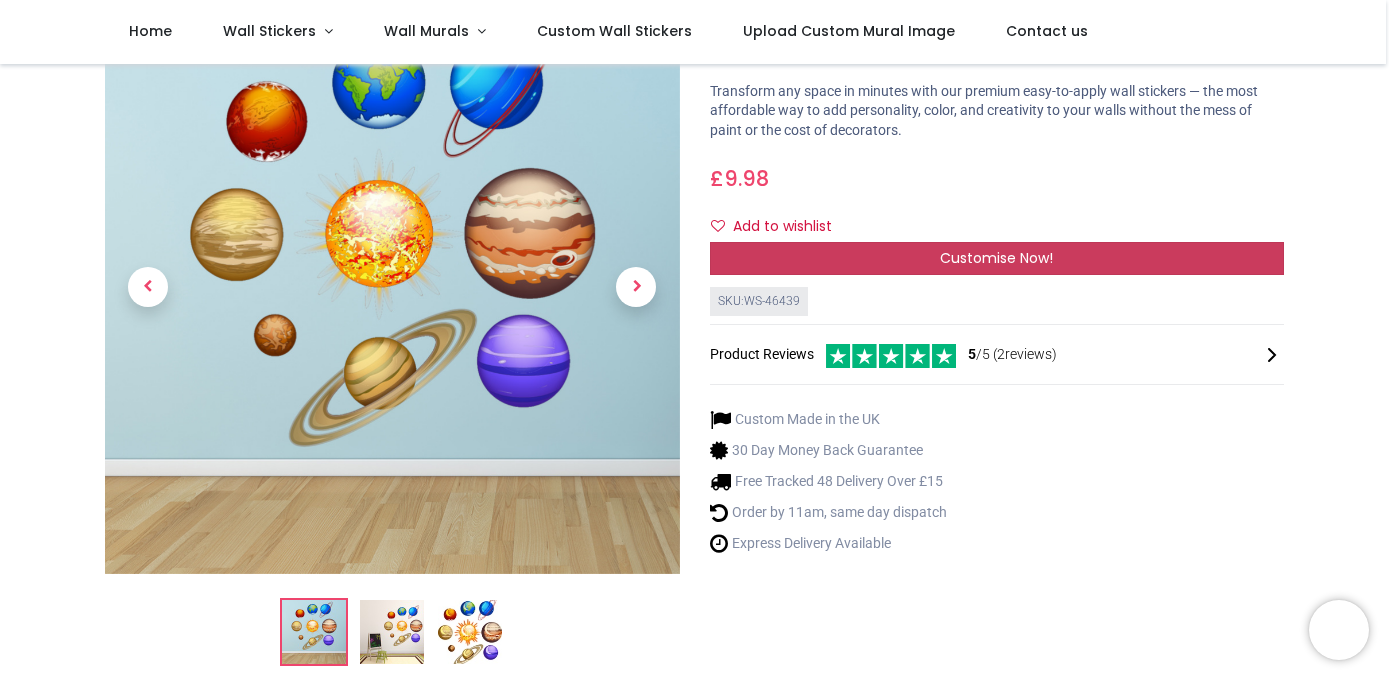 click on "Customise Now!" at bounding box center [996, 258] 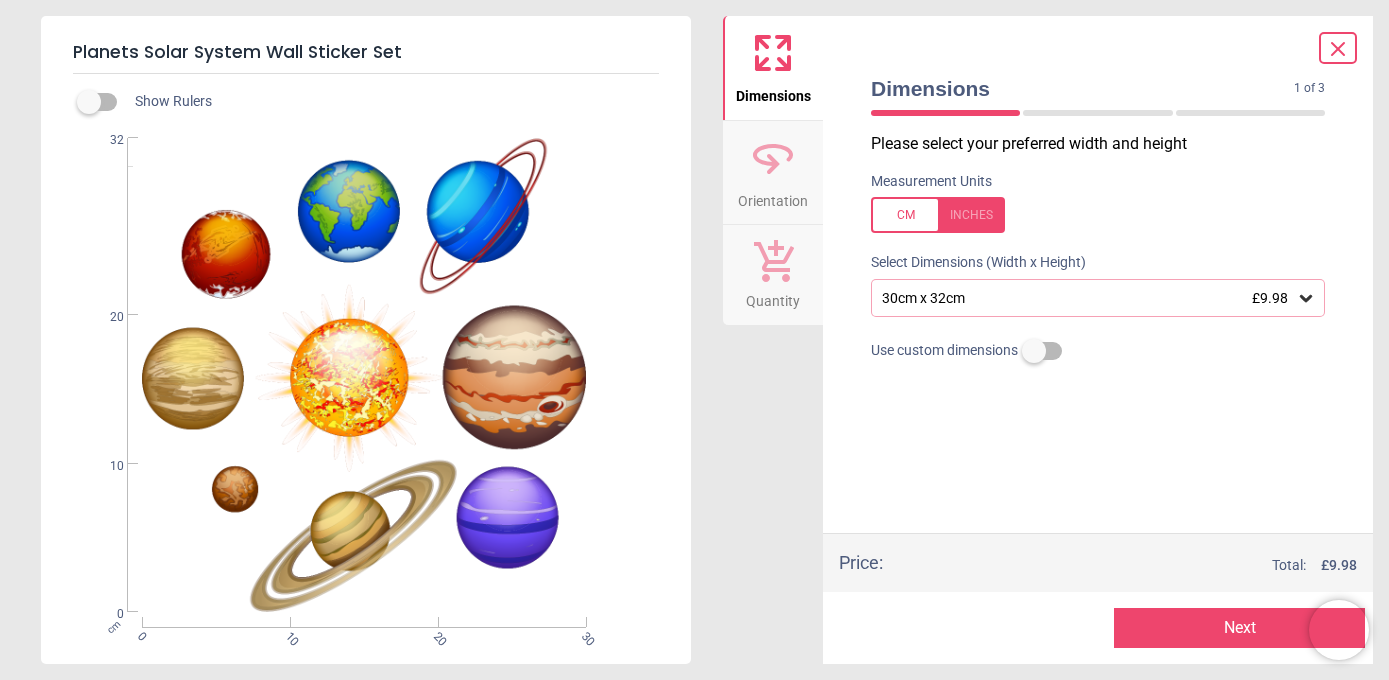 click on "Next" at bounding box center (1239, 628) 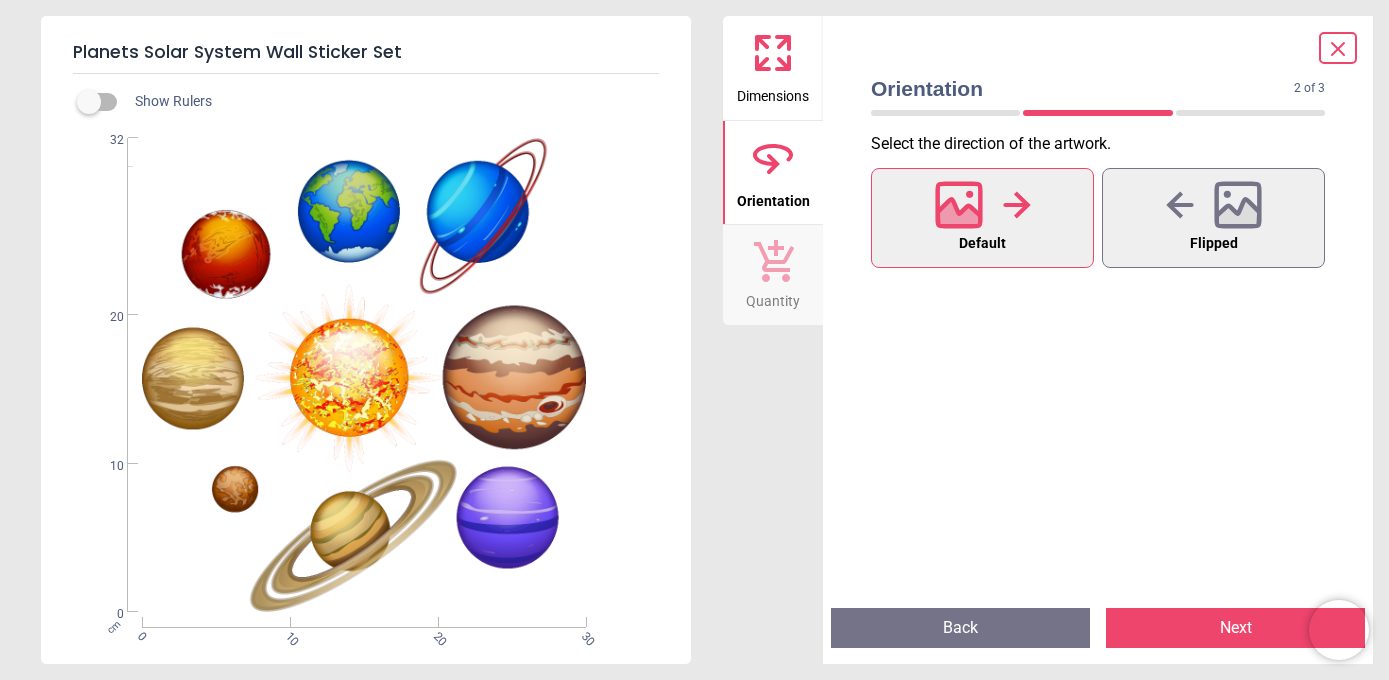 click on "Next" at bounding box center (1235, 628) 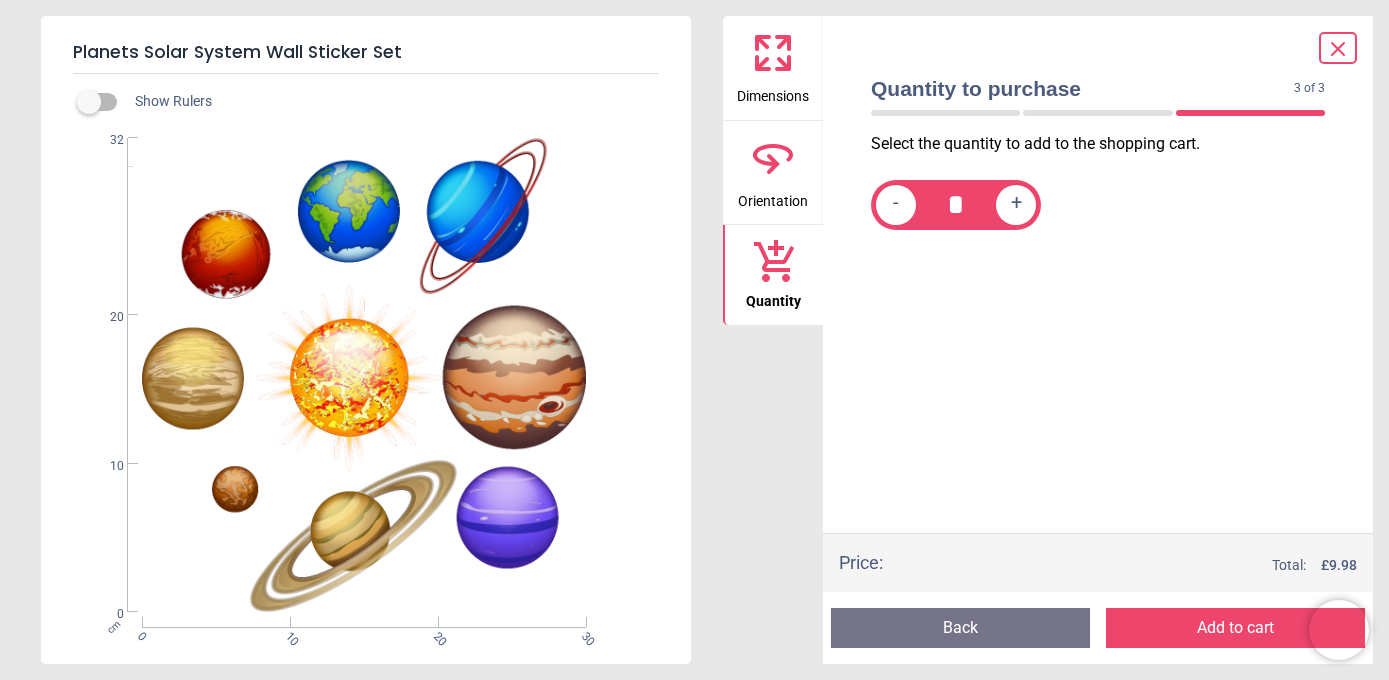 click on "Add to cart" at bounding box center [1235, 628] 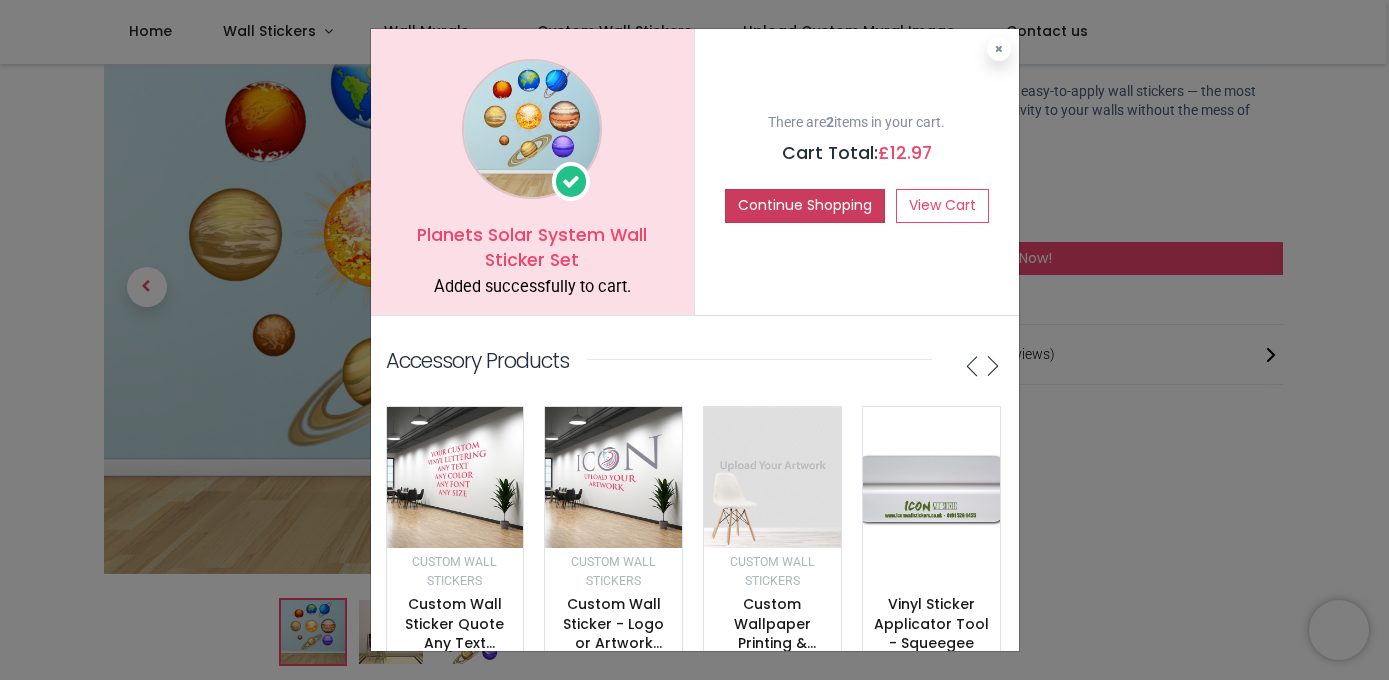 click on "Continue Shopping" at bounding box center (805, 206) 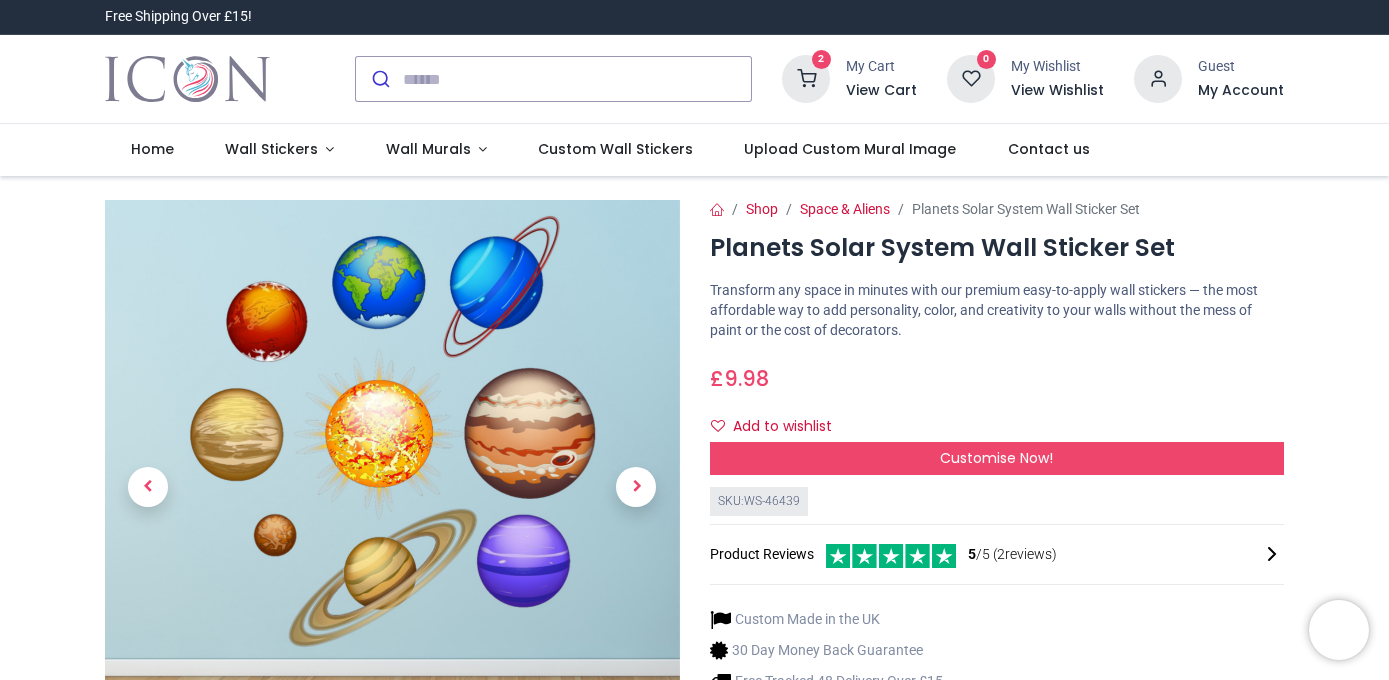 scroll, scrollTop: 0, scrollLeft: 0, axis: both 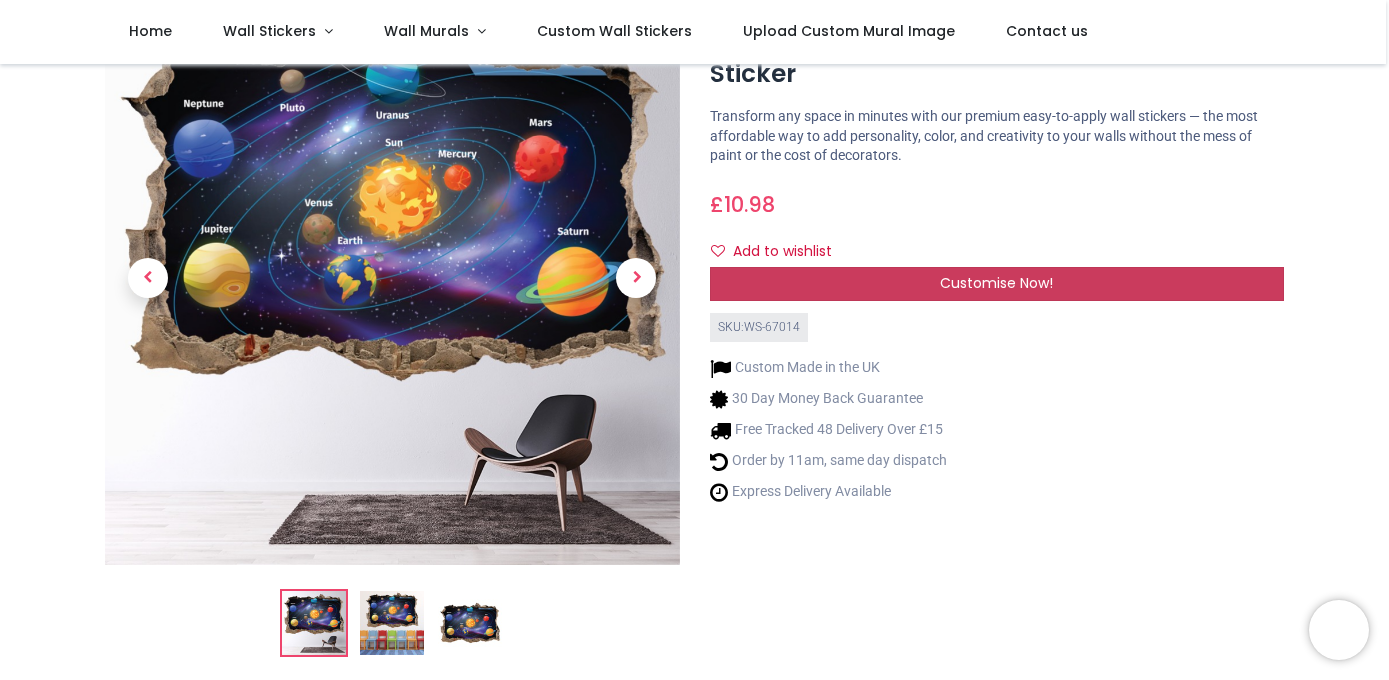 click on "Customise Now!" at bounding box center (996, 283) 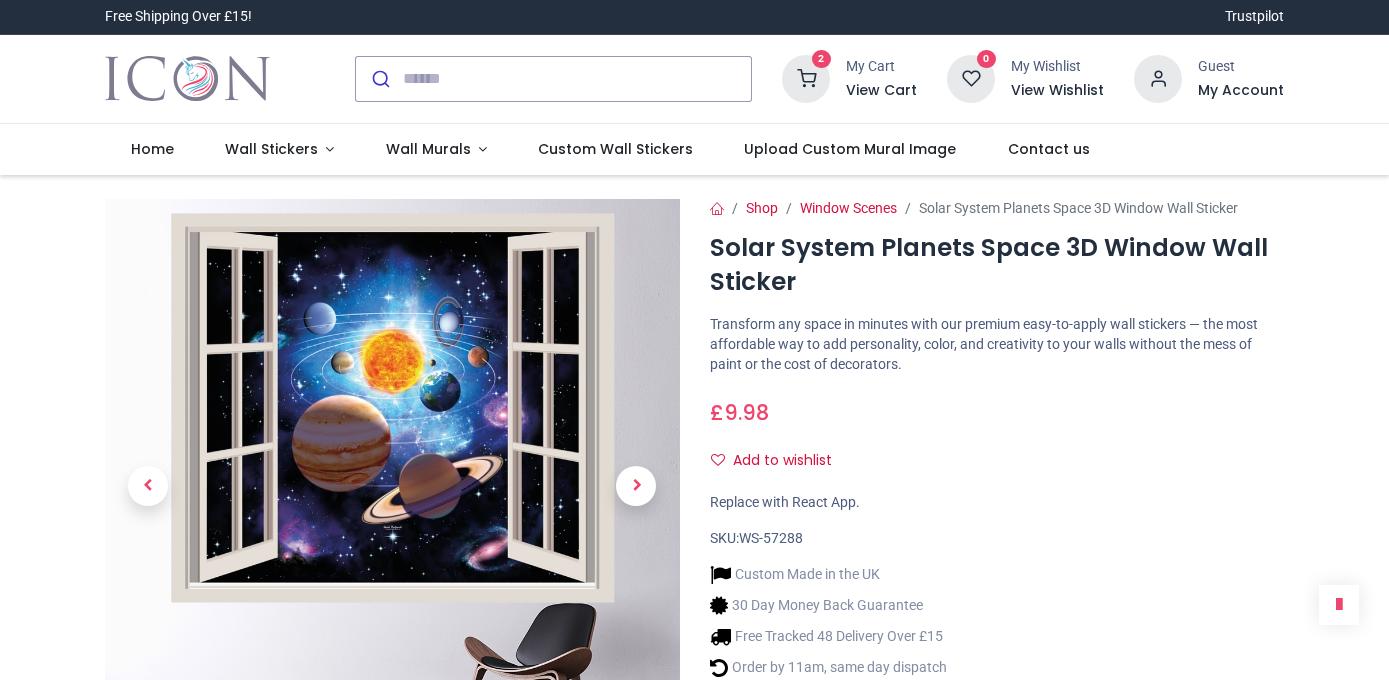 scroll, scrollTop: 0, scrollLeft: 0, axis: both 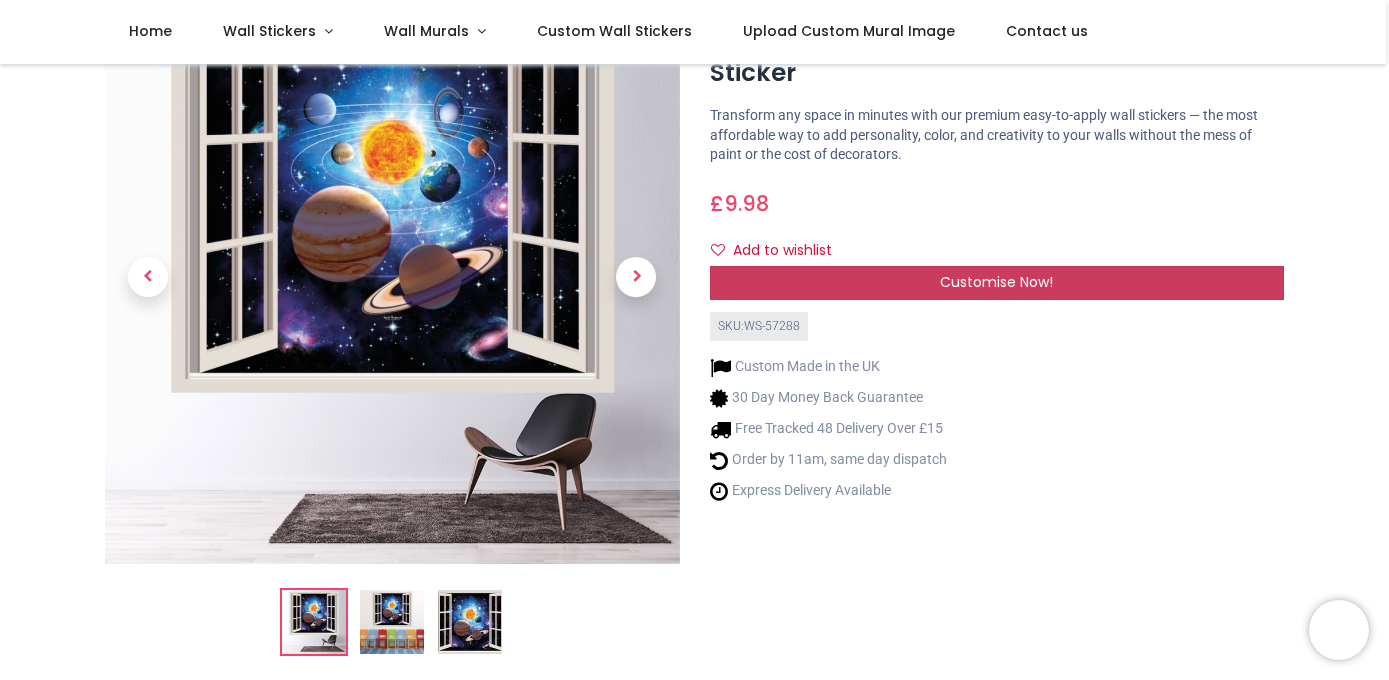 click on "Customise Now!" at bounding box center (996, 282) 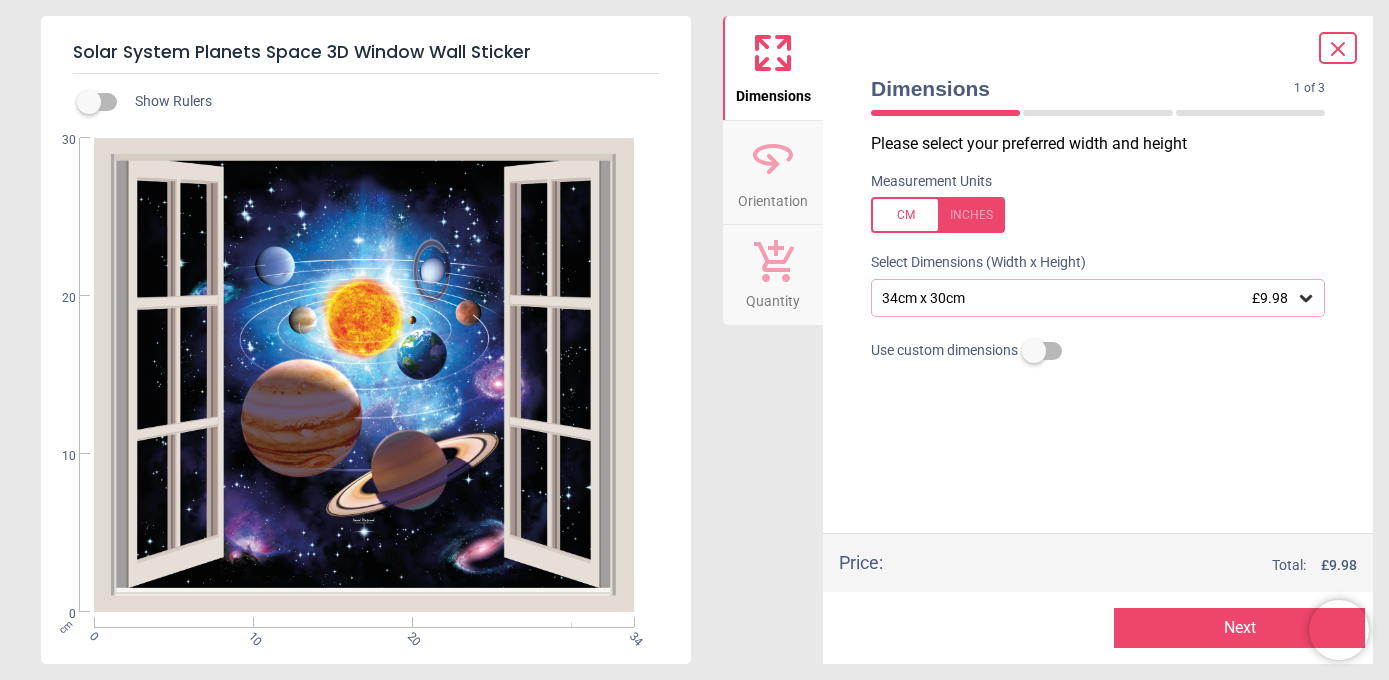 click 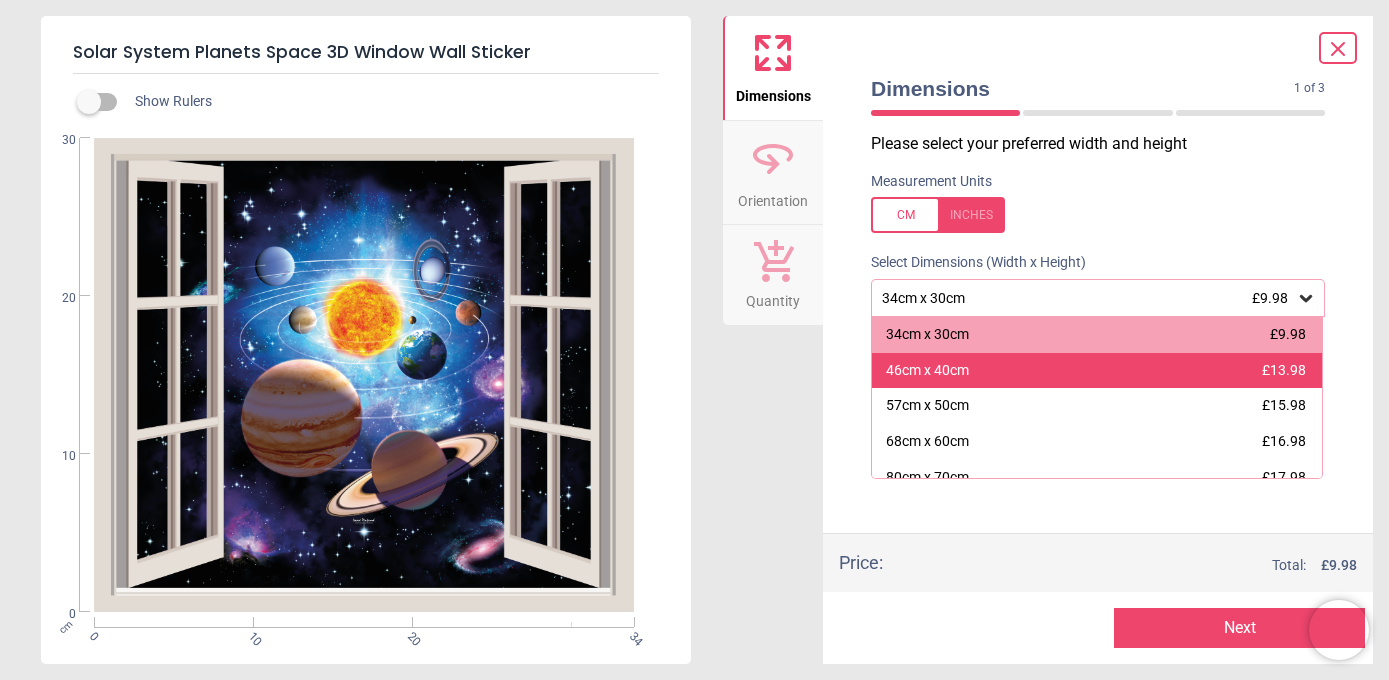 click on "46cm  x  40cm" at bounding box center [927, 371] 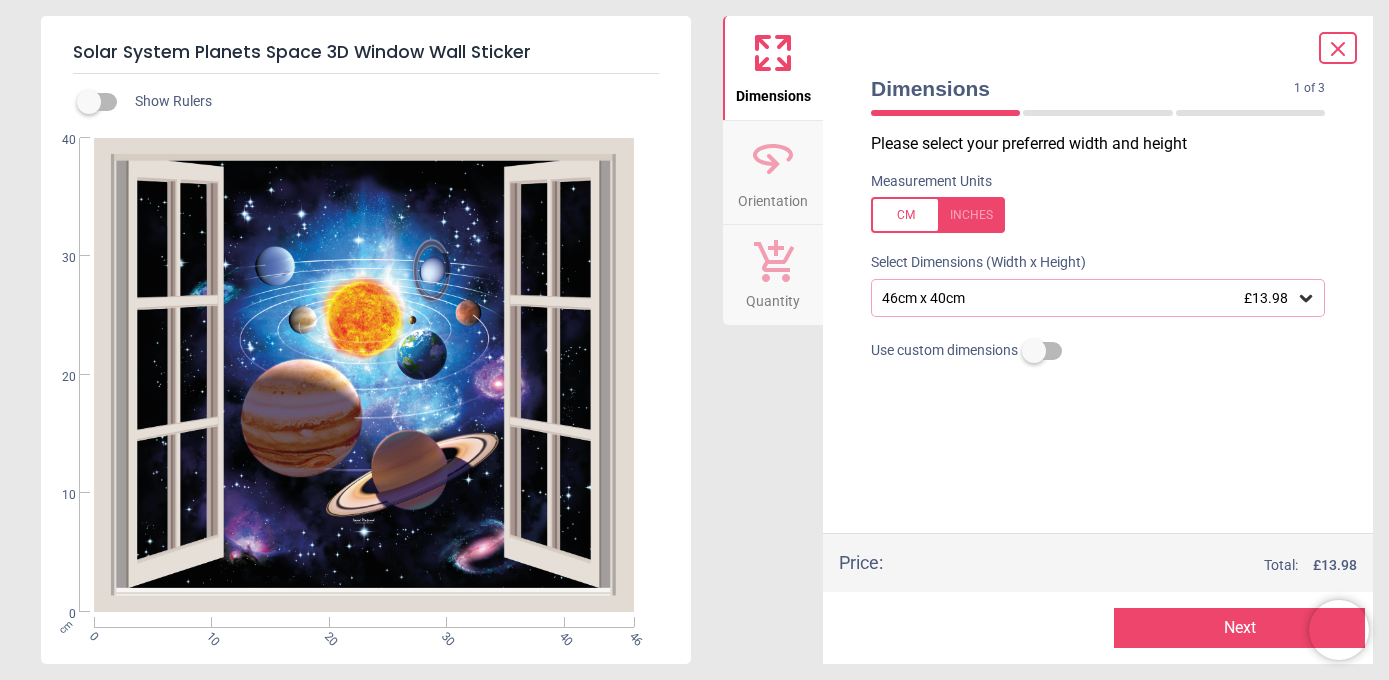 click on "Next" at bounding box center (1239, 628) 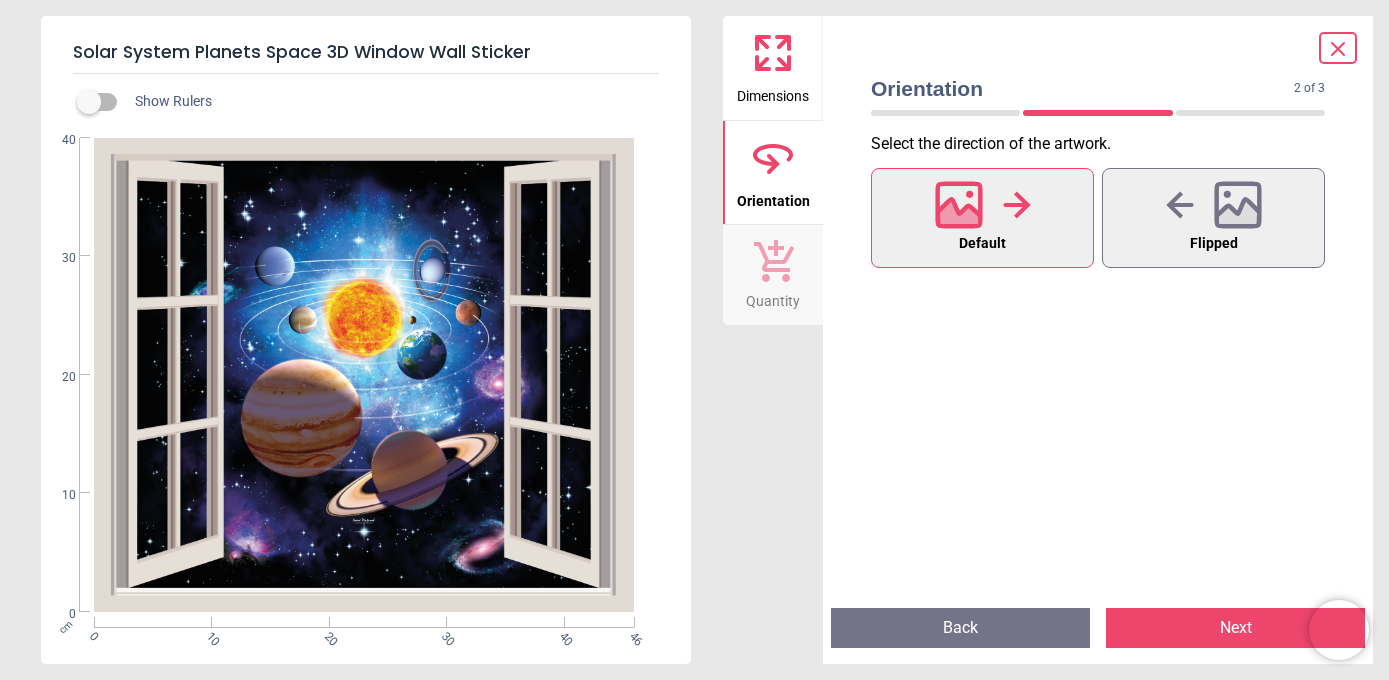 click at bounding box center (983, 205) 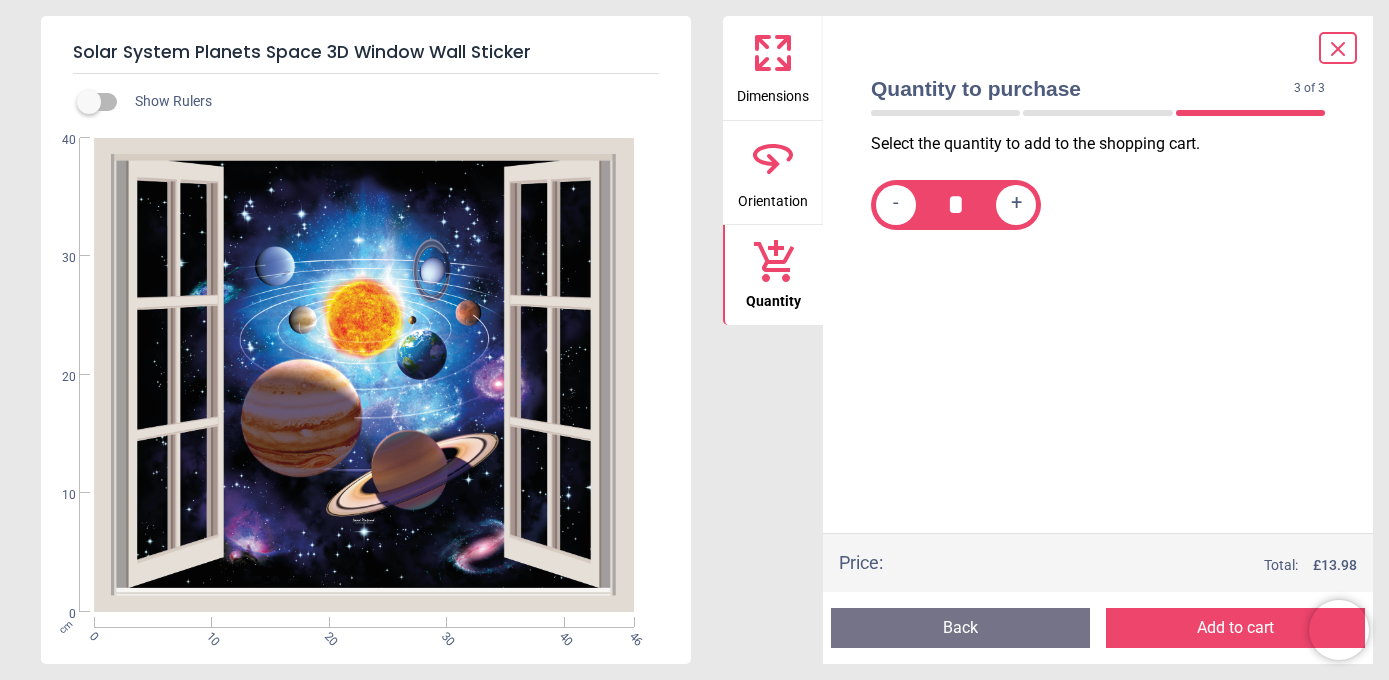 click on "Add to cart" at bounding box center [1235, 628] 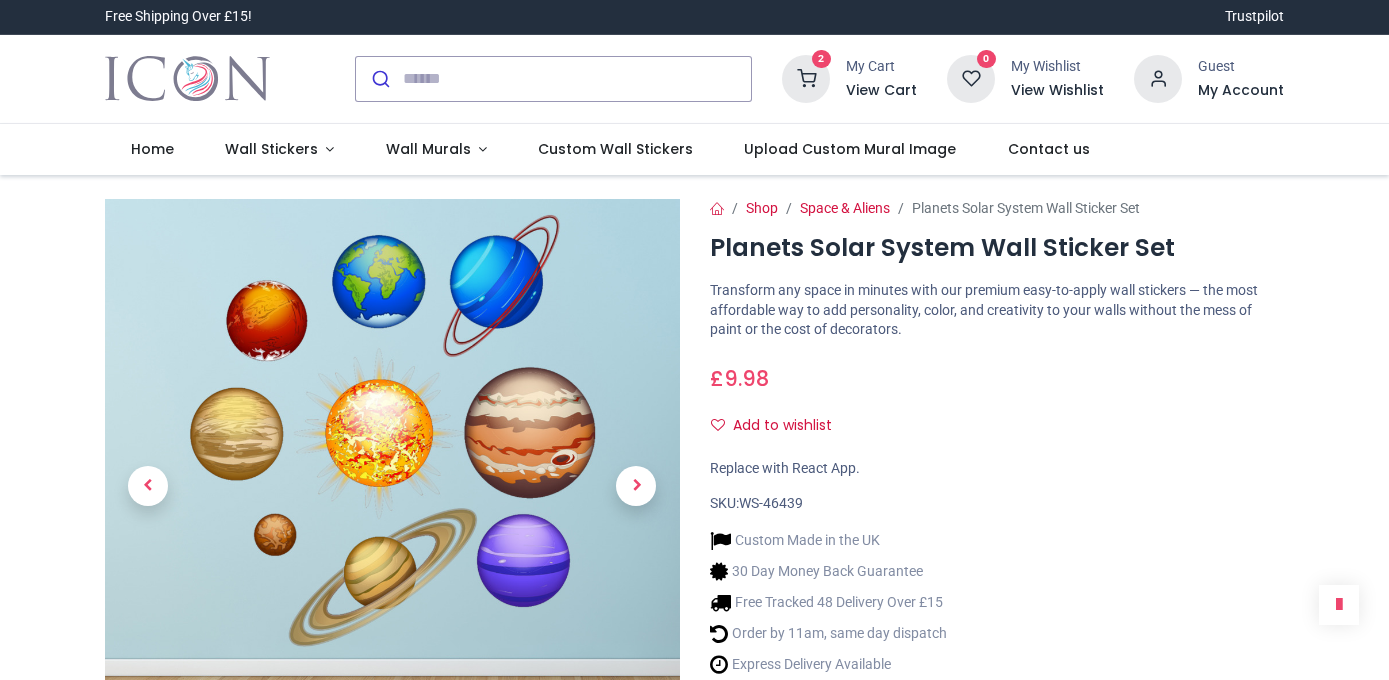scroll, scrollTop: 0, scrollLeft: 0, axis: both 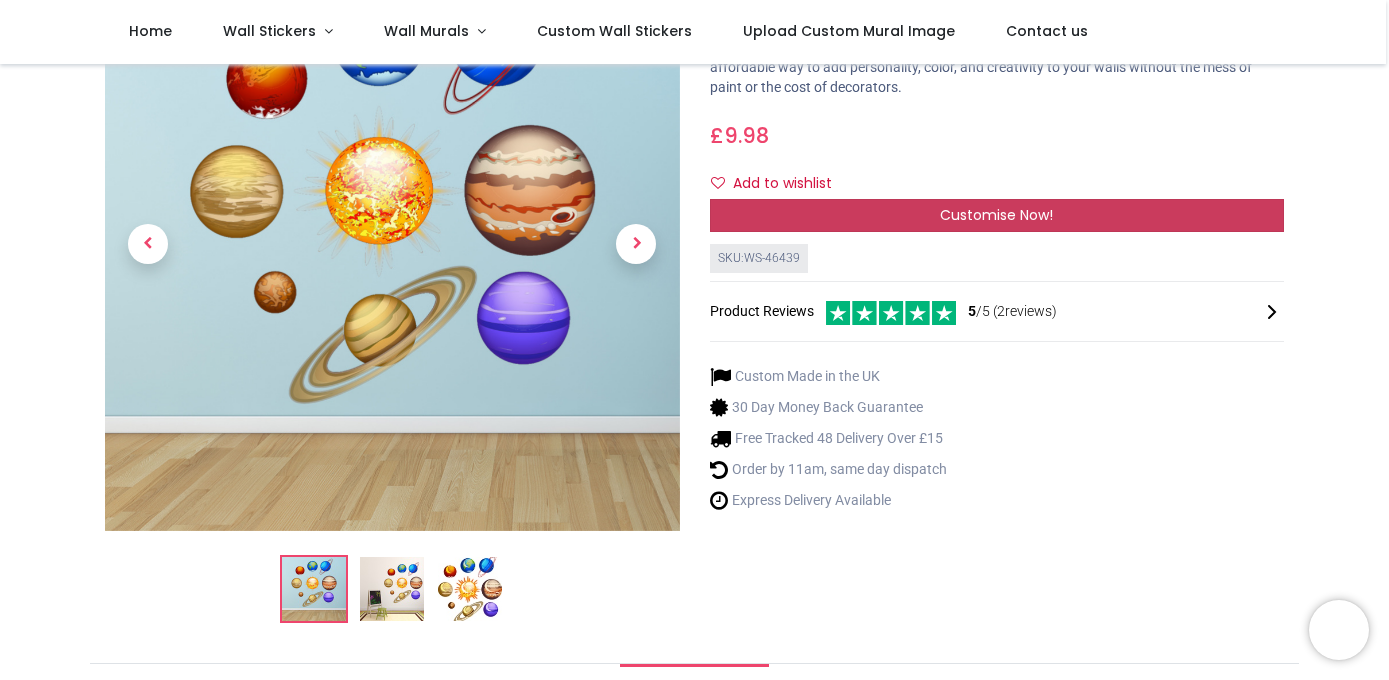 click on "Customise Now!" at bounding box center [996, 215] 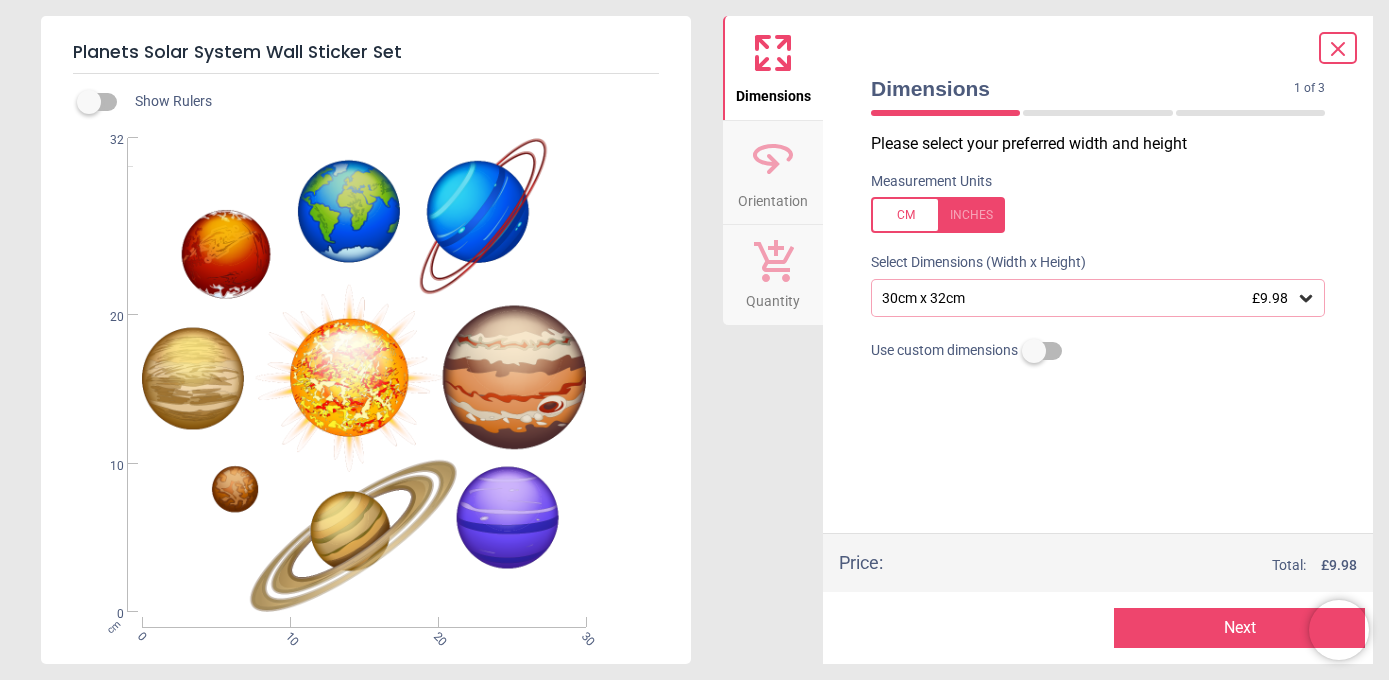 click 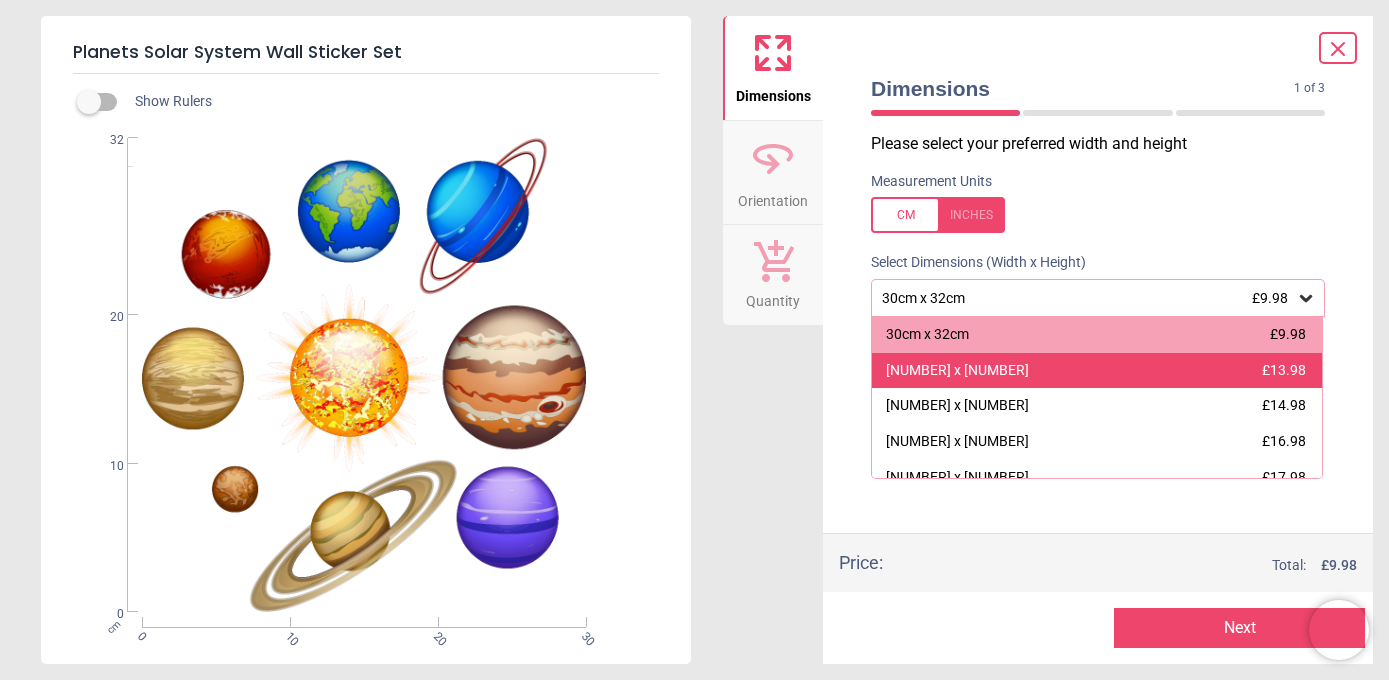 click on "40cm  x  43cm" at bounding box center (957, 371) 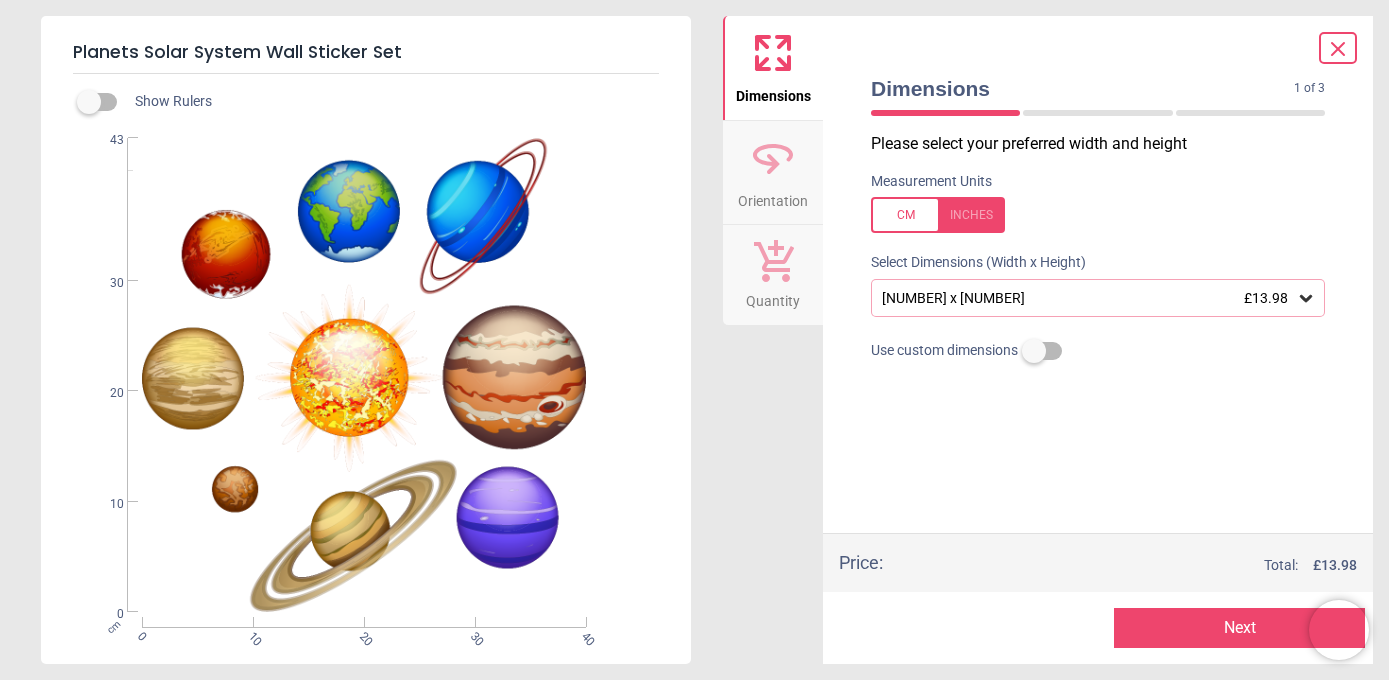 click on "Next" at bounding box center (1239, 628) 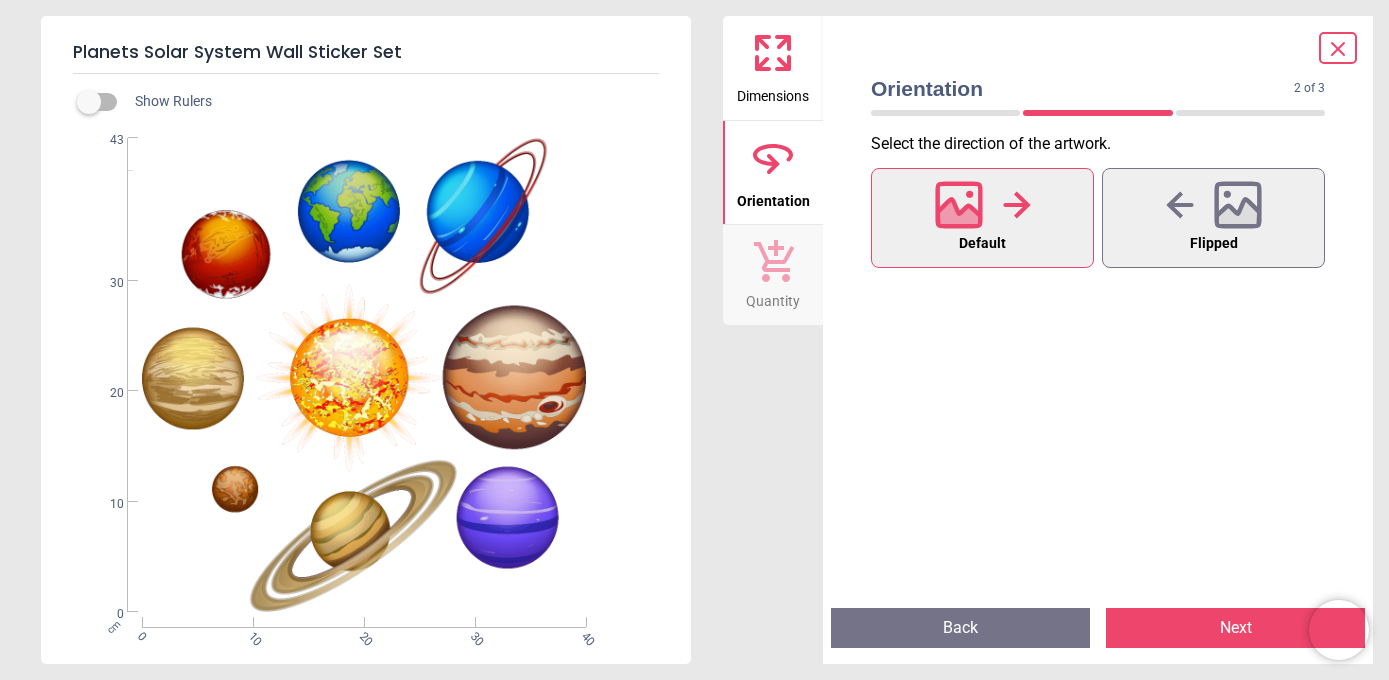 click on "Next" at bounding box center [1235, 628] 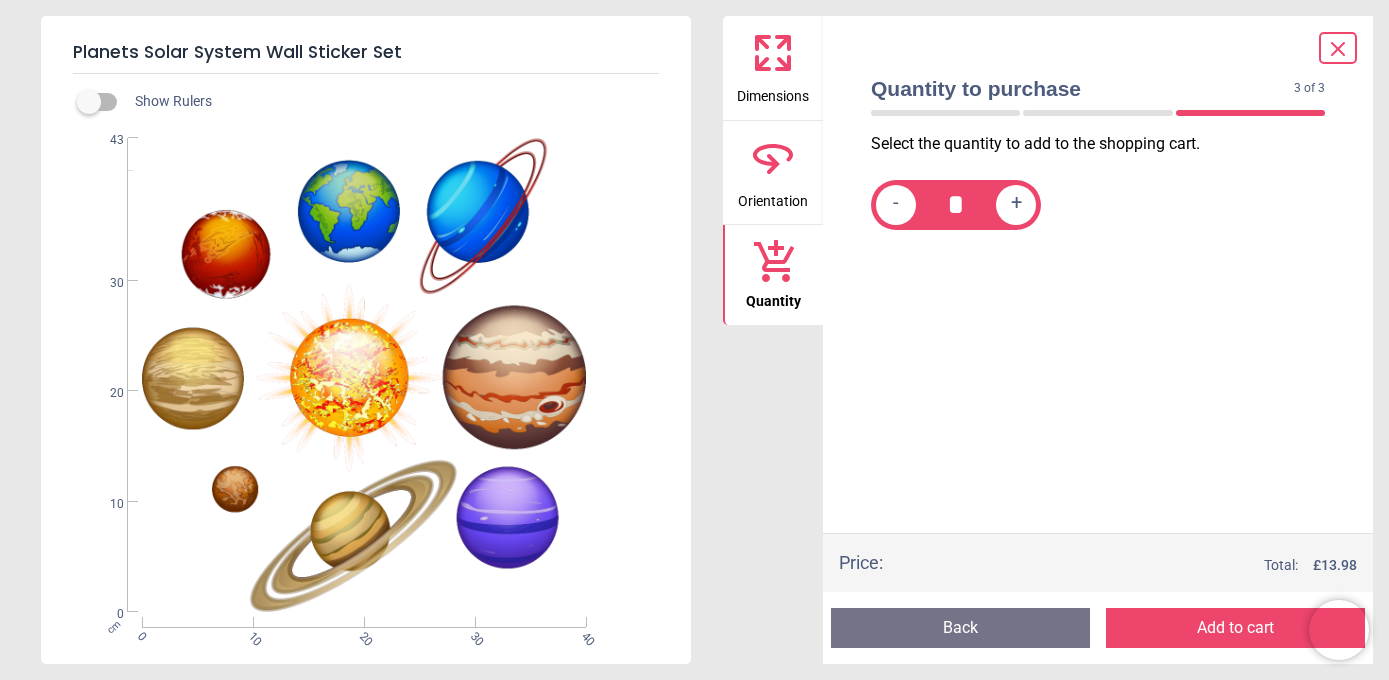 click on "Add to cart" at bounding box center (1235, 628) 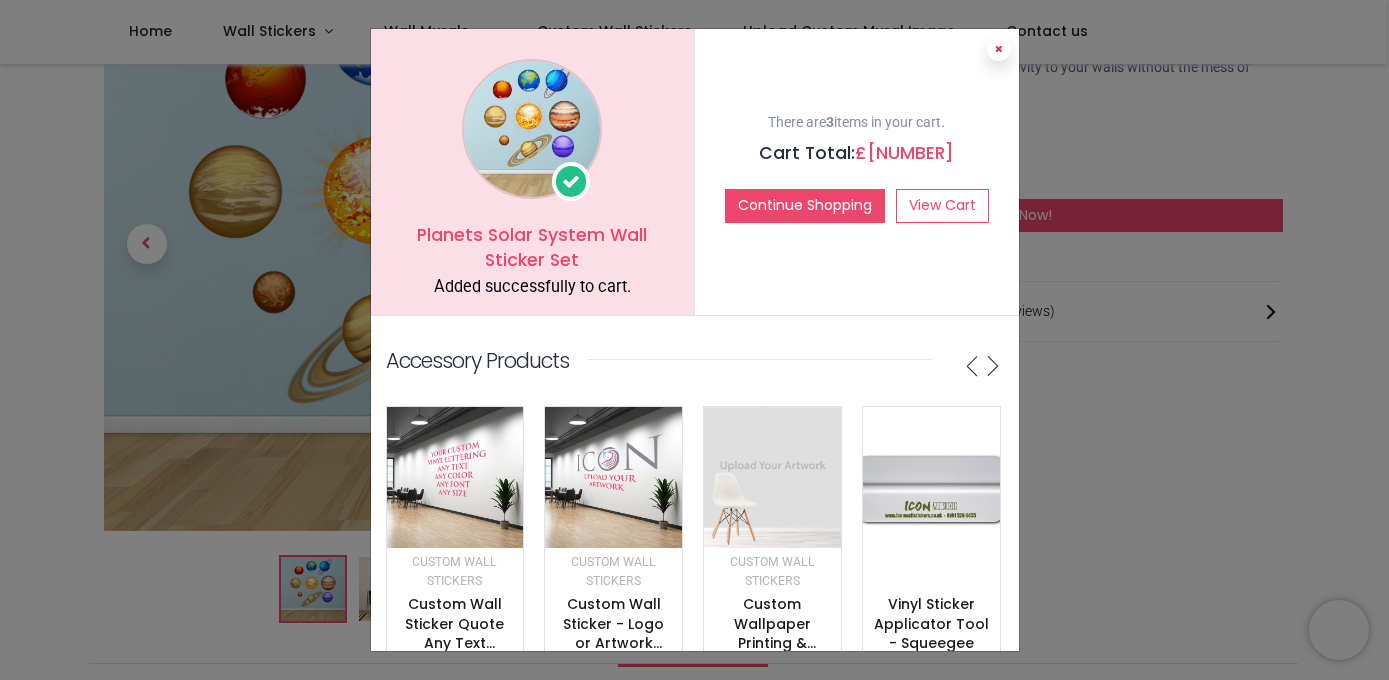 click at bounding box center [999, 49] 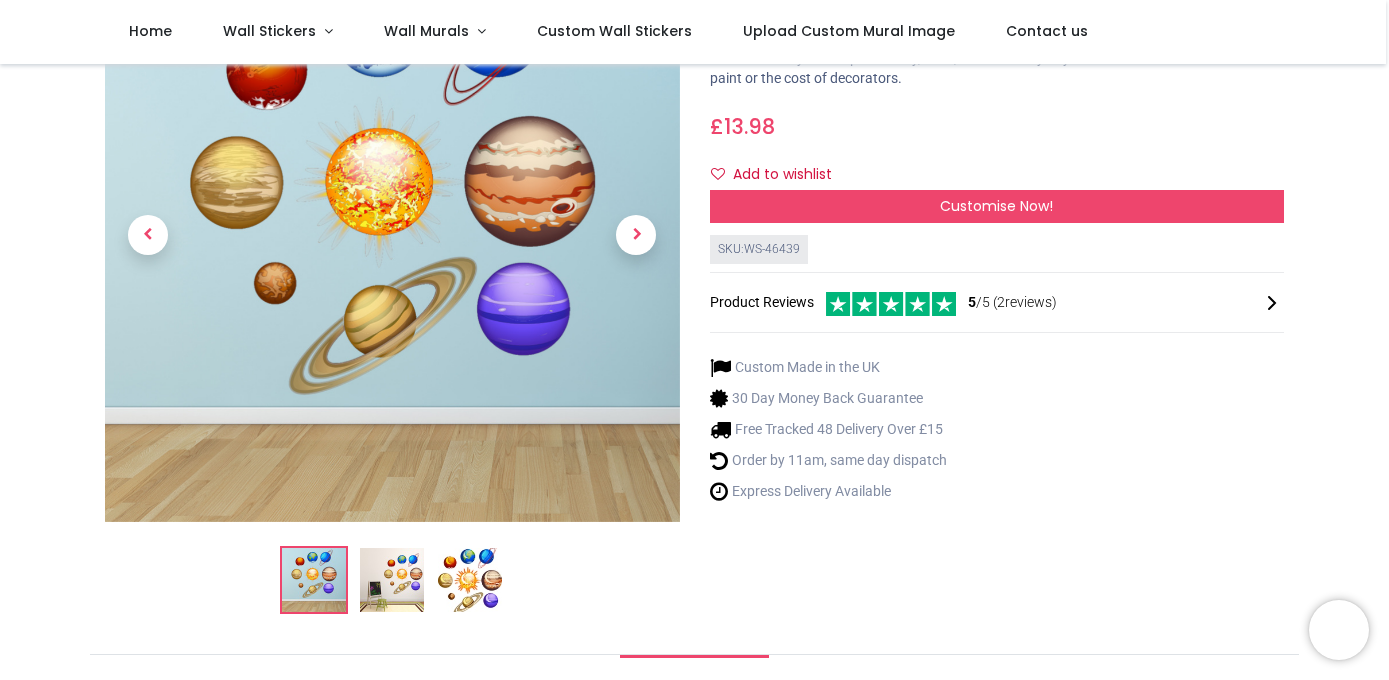 scroll, scrollTop: 142, scrollLeft: 0, axis: vertical 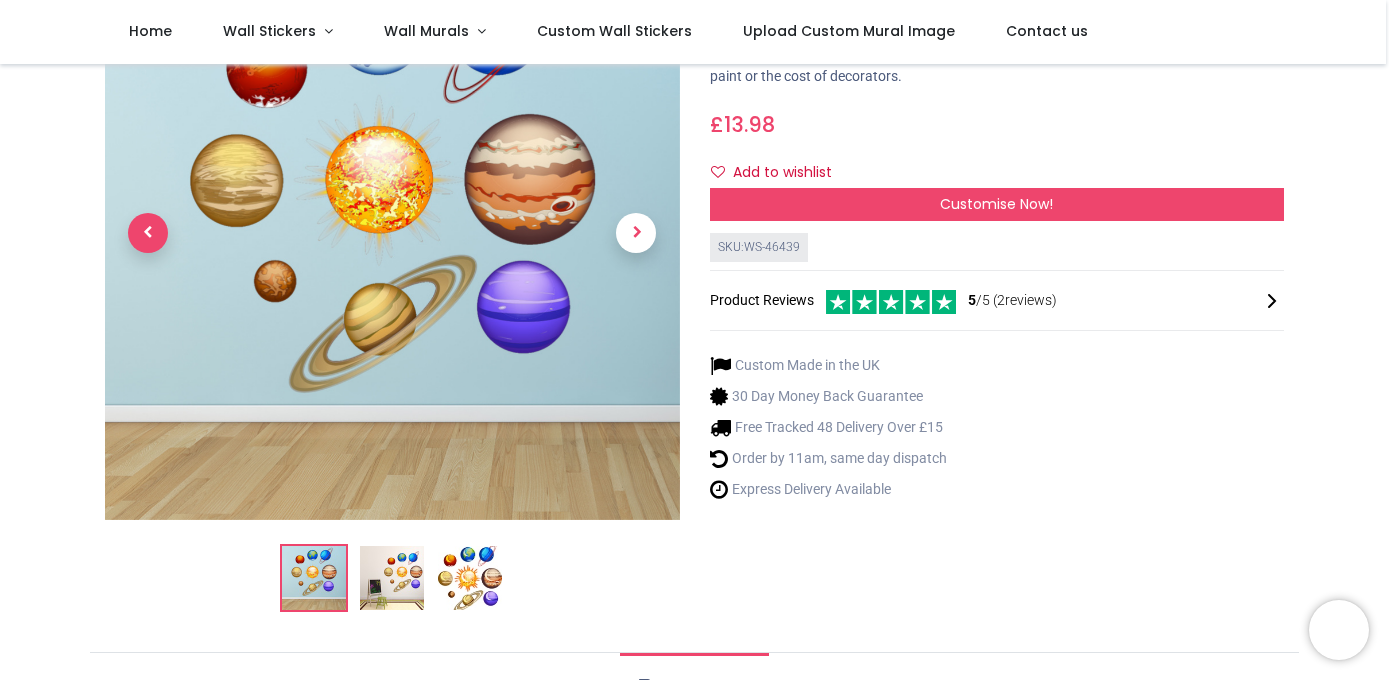 click at bounding box center [148, 233] 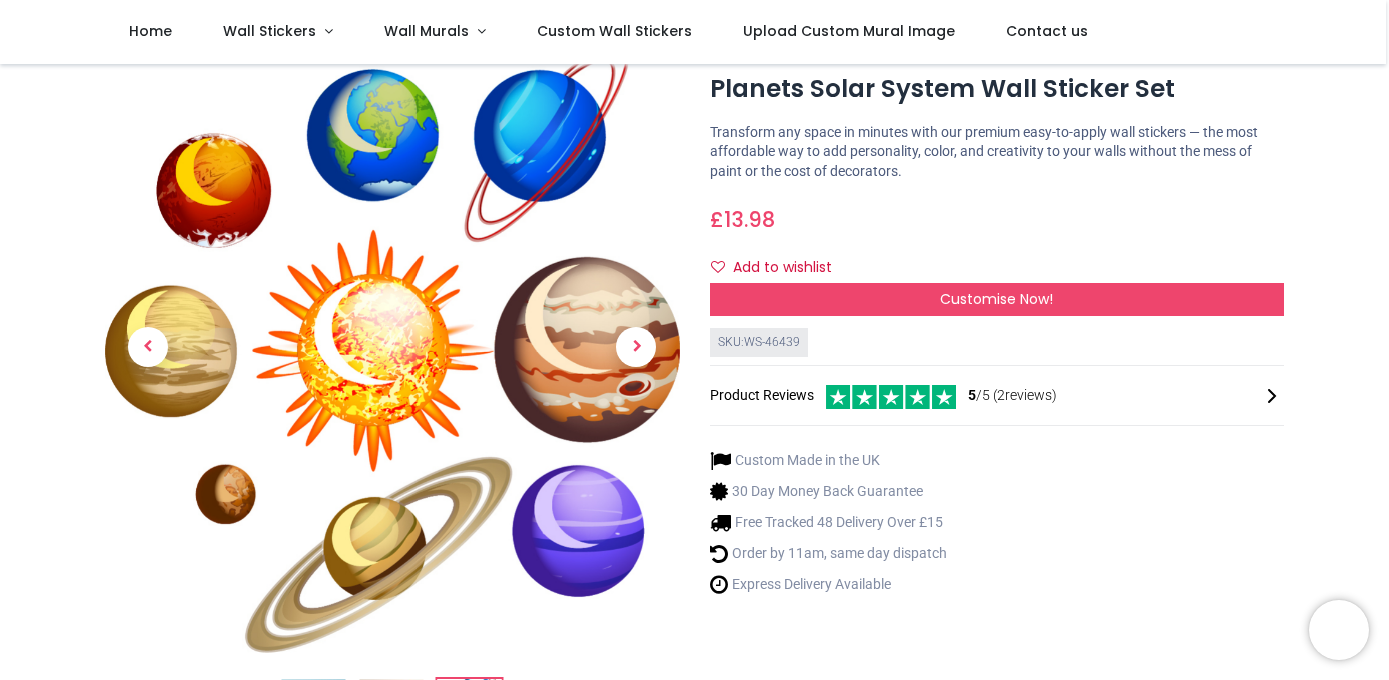 scroll, scrollTop: 48, scrollLeft: 0, axis: vertical 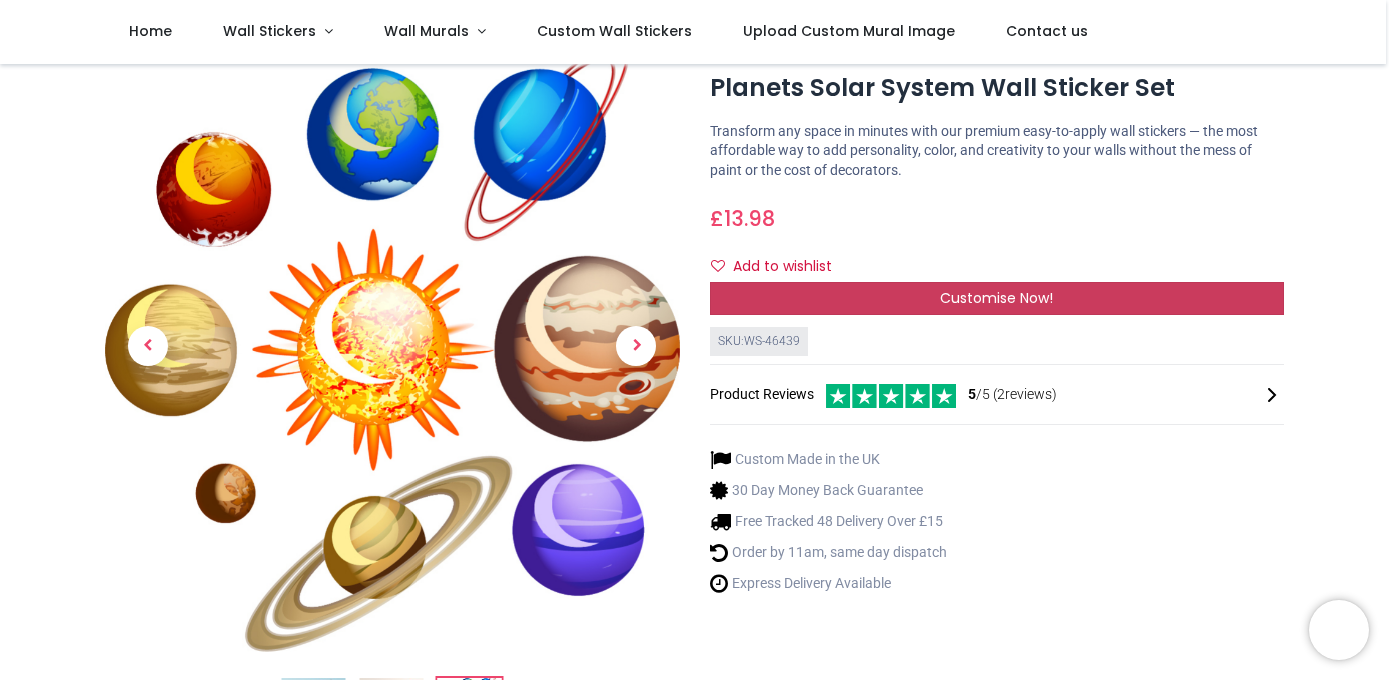 click on "Customise Now!" at bounding box center (996, 298) 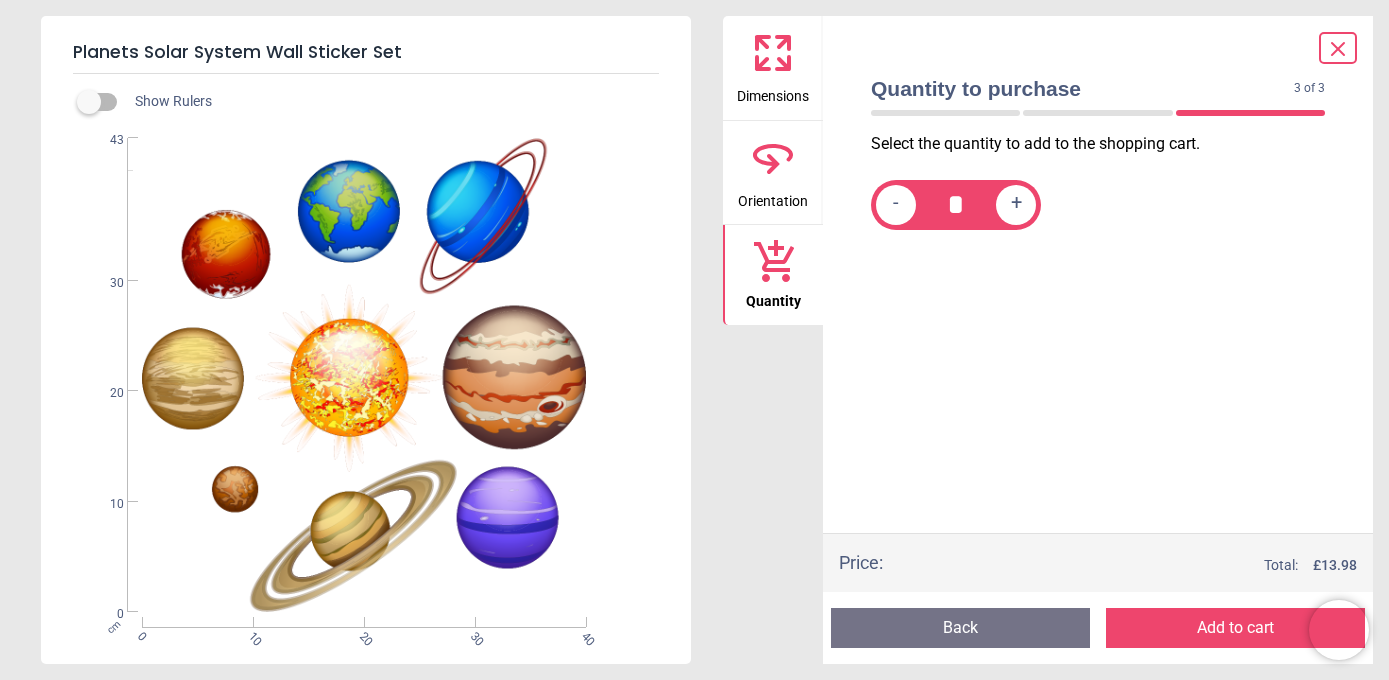 click on "Add to cart" at bounding box center [1235, 628] 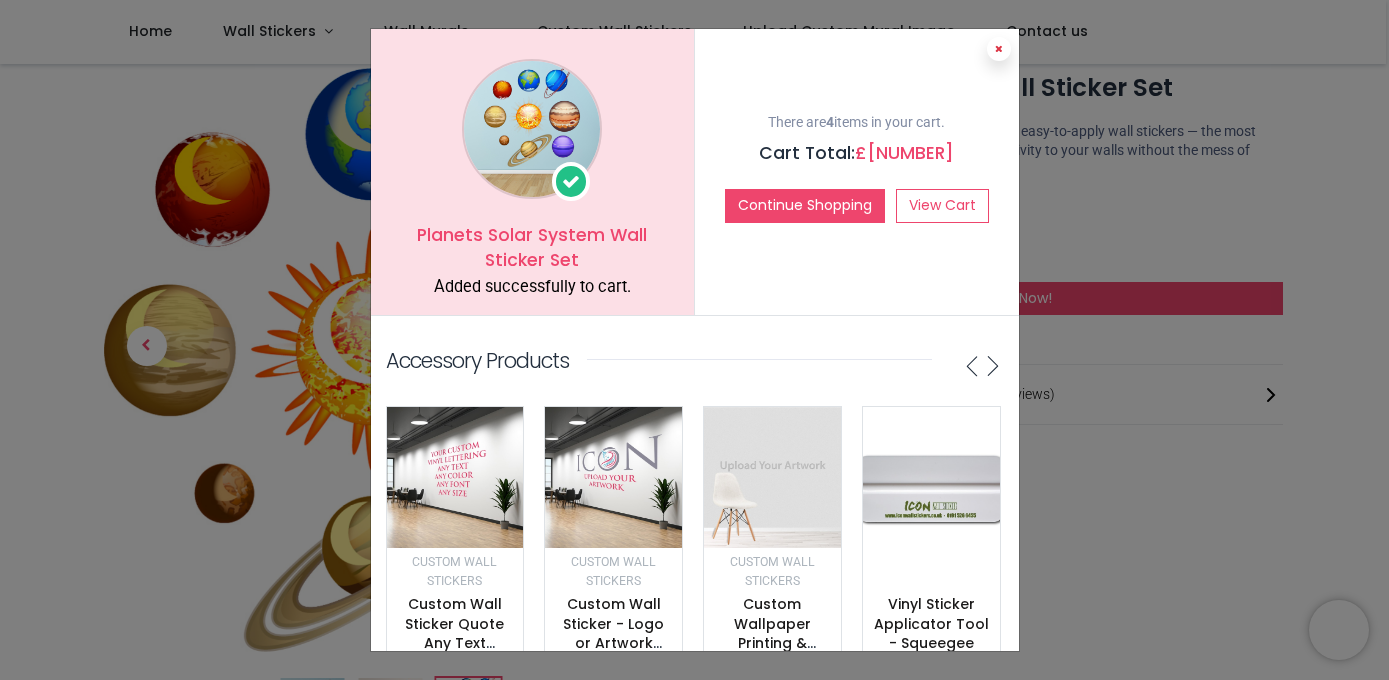 click at bounding box center [999, 49] 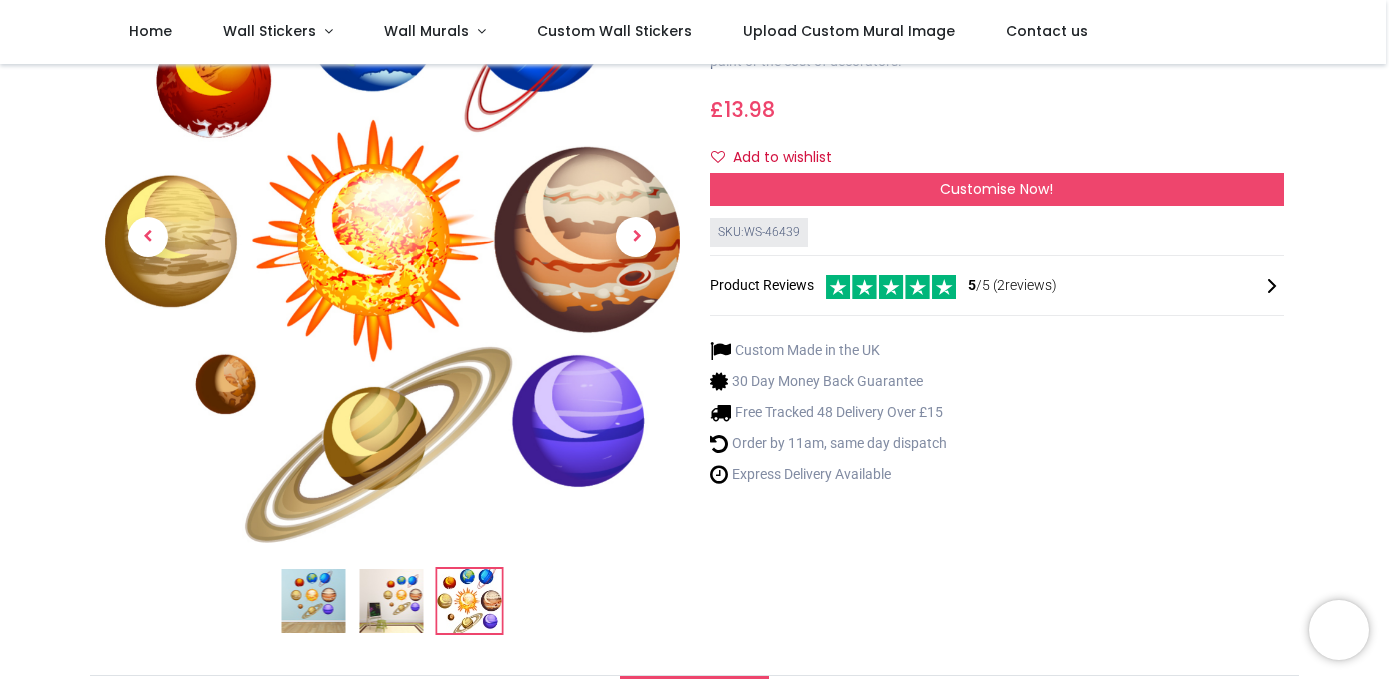 scroll, scrollTop: 0, scrollLeft: 0, axis: both 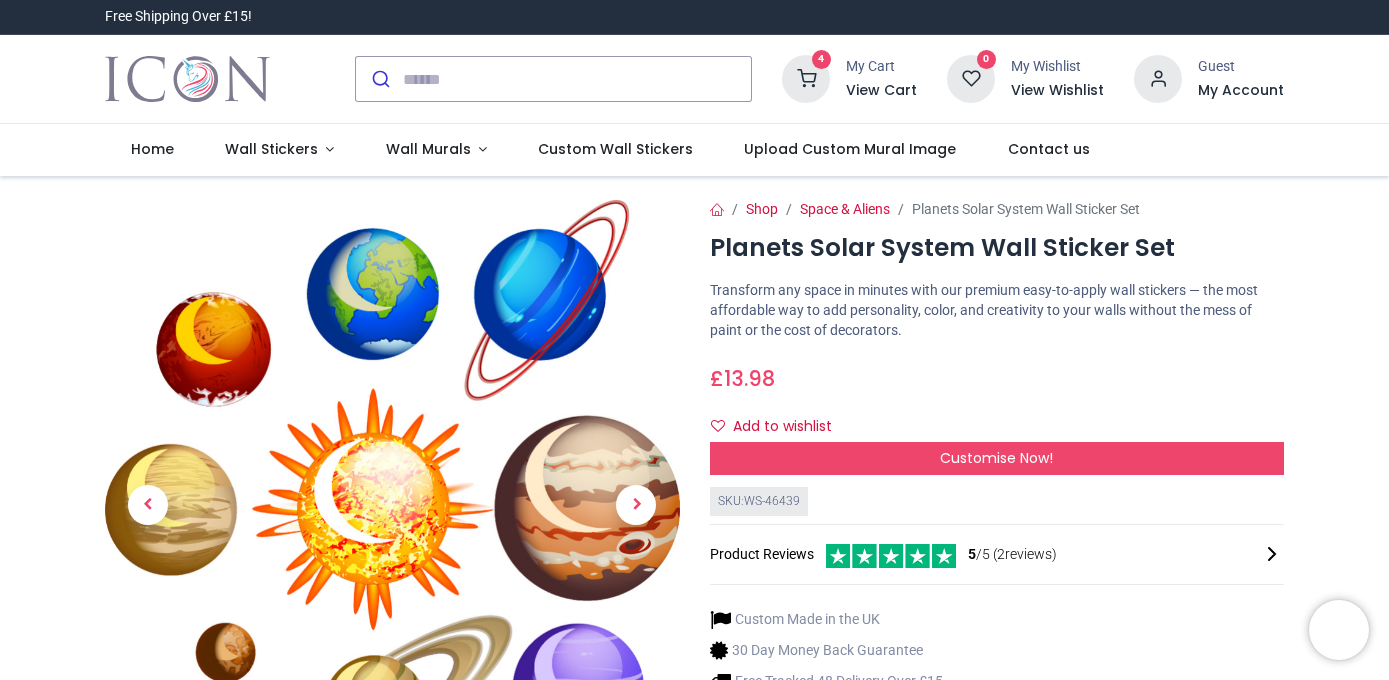 click on "My Cart" at bounding box center (881, 67) 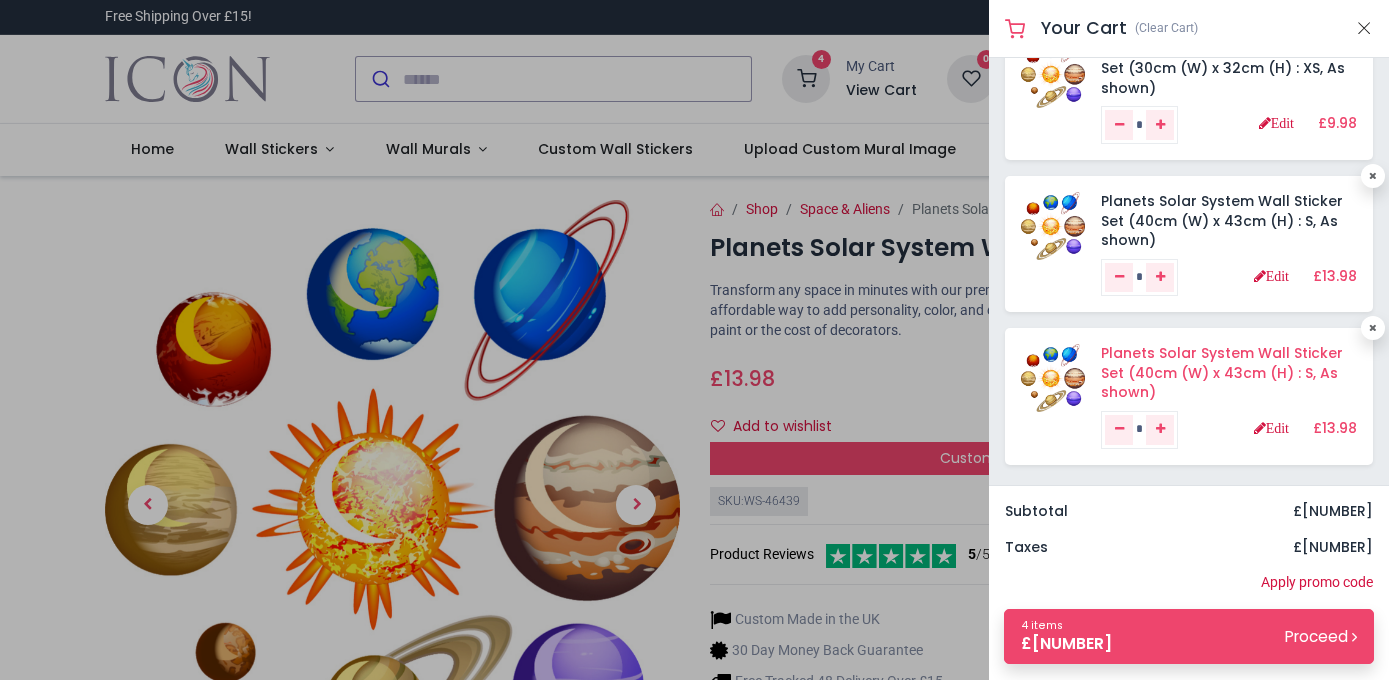 scroll, scrollTop: 202, scrollLeft: 0, axis: vertical 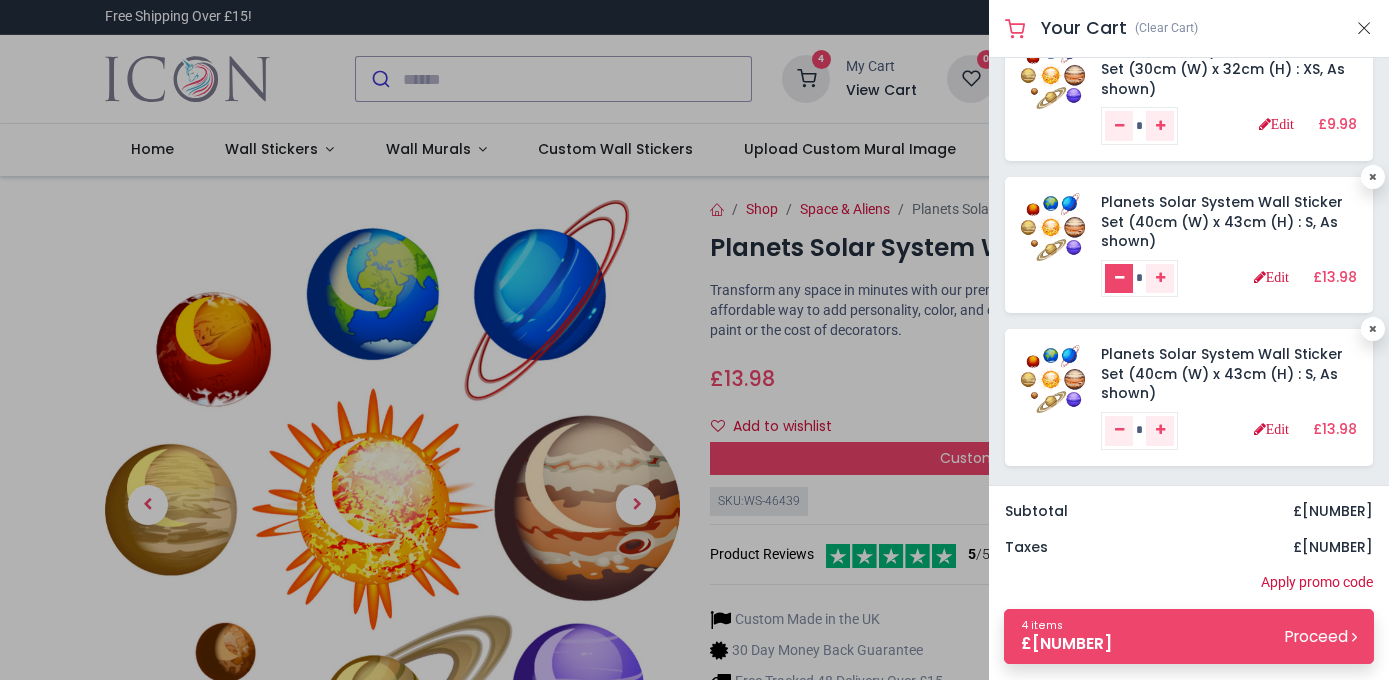 click at bounding box center [1119, 278] 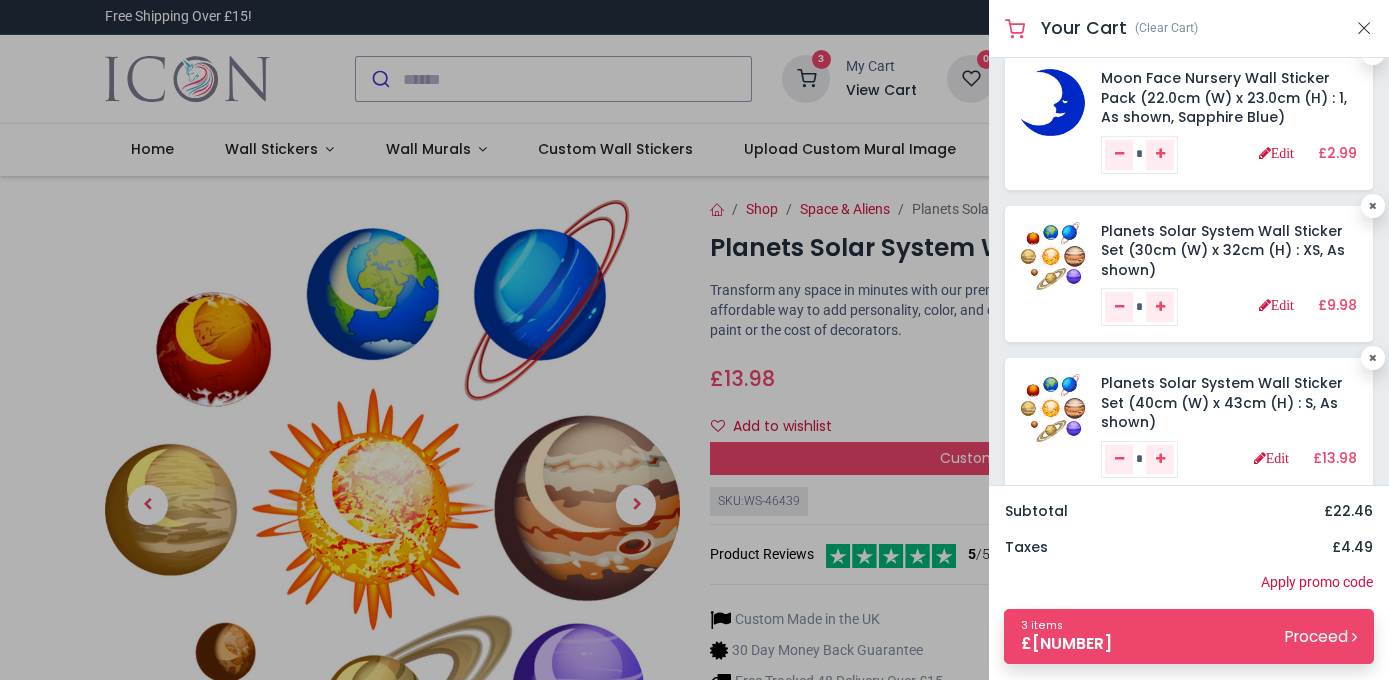 scroll, scrollTop: 52, scrollLeft: 0, axis: vertical 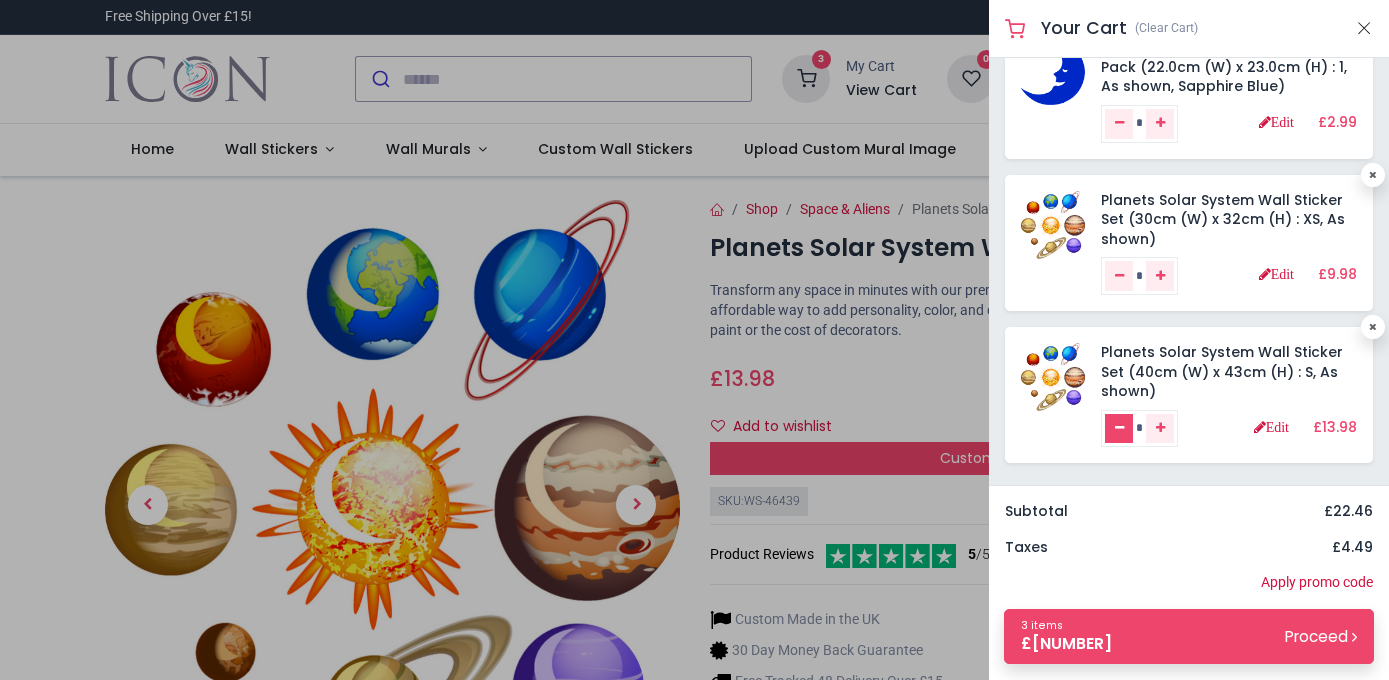 click at bounding box center [1119, 428] 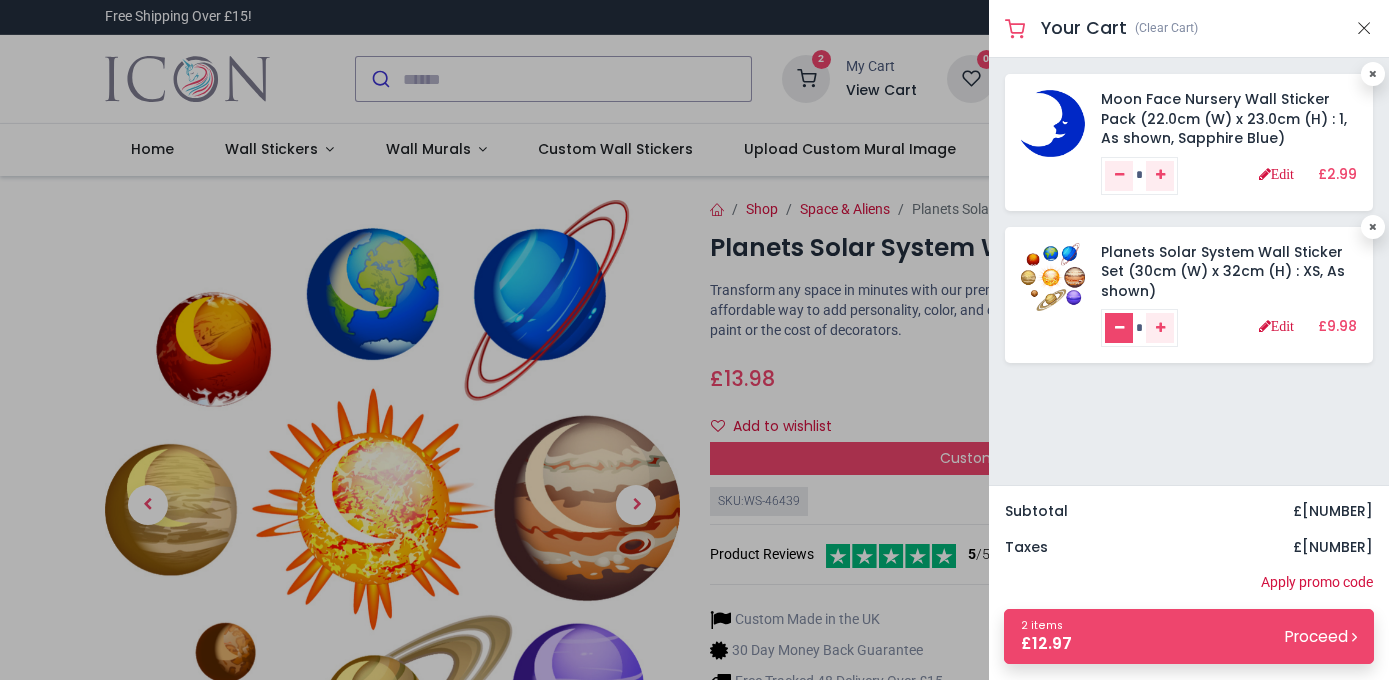 click at bounding box center [1119, 328] 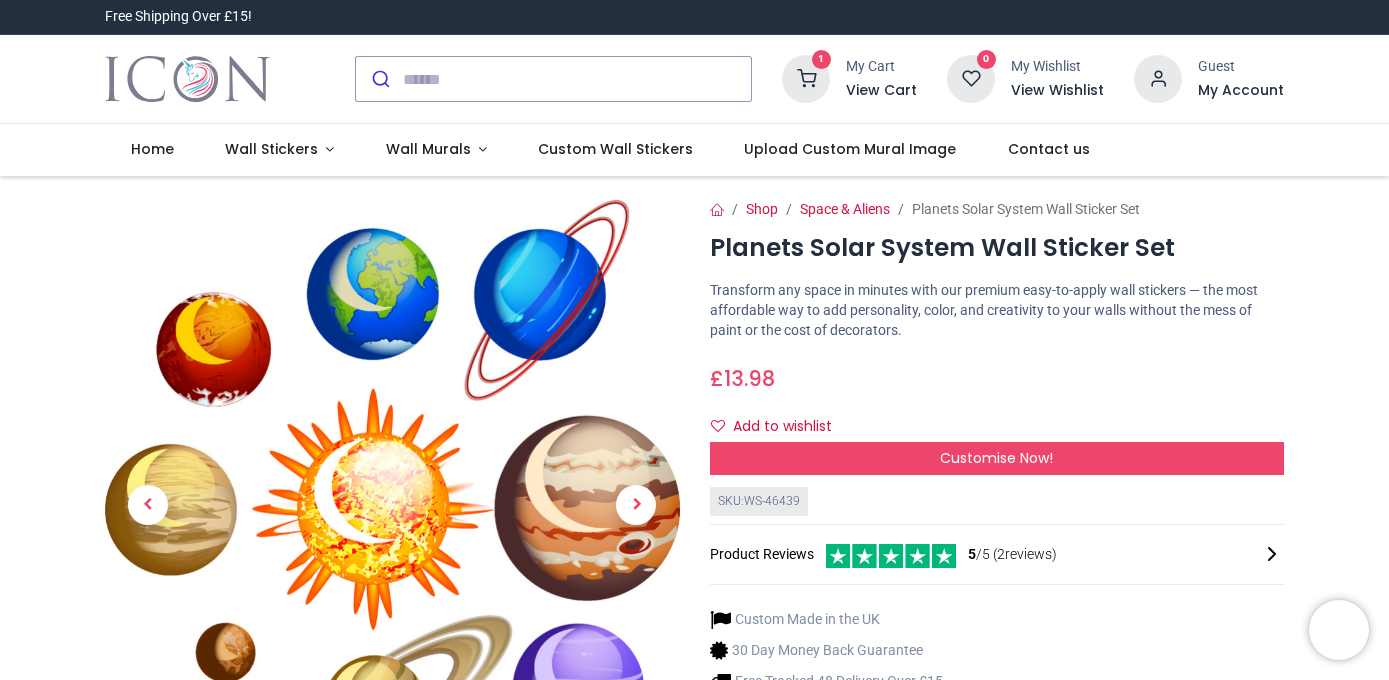 click at bounding box center (694, 340) 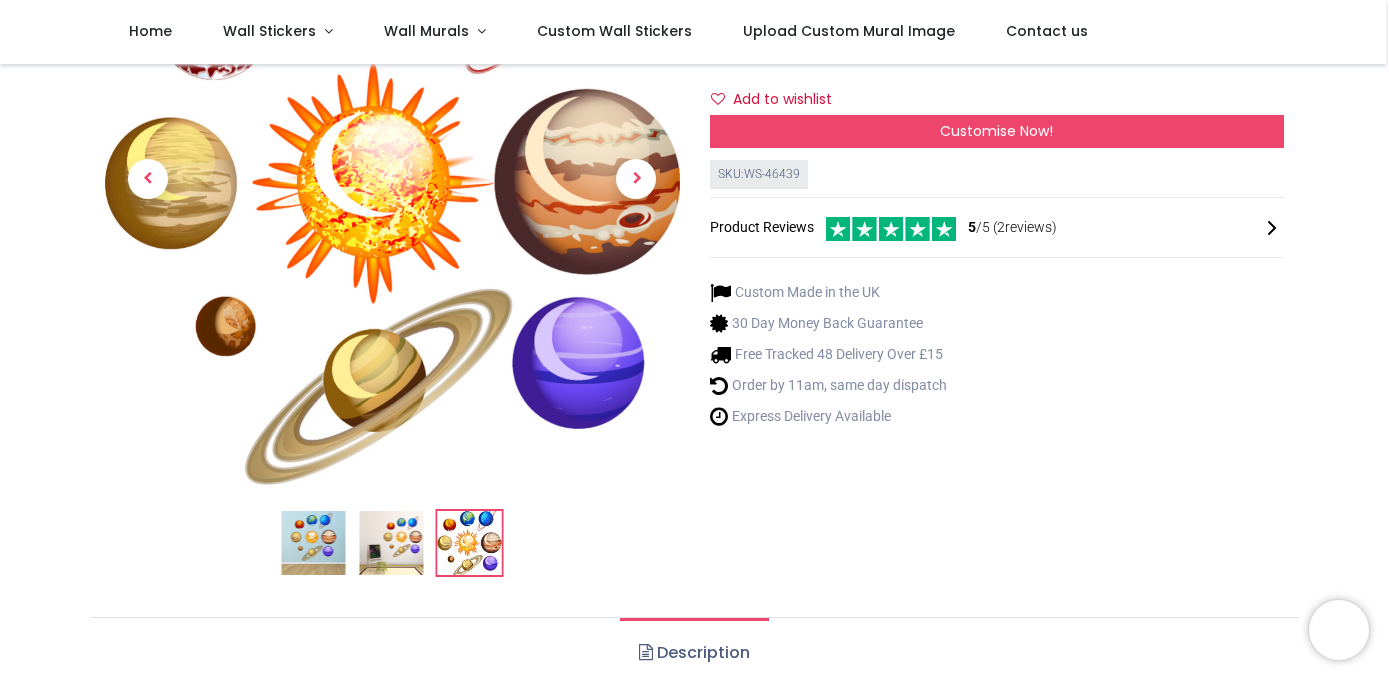 scroll, scrollTop: 147, scrollLeft: 0, axis: vertical 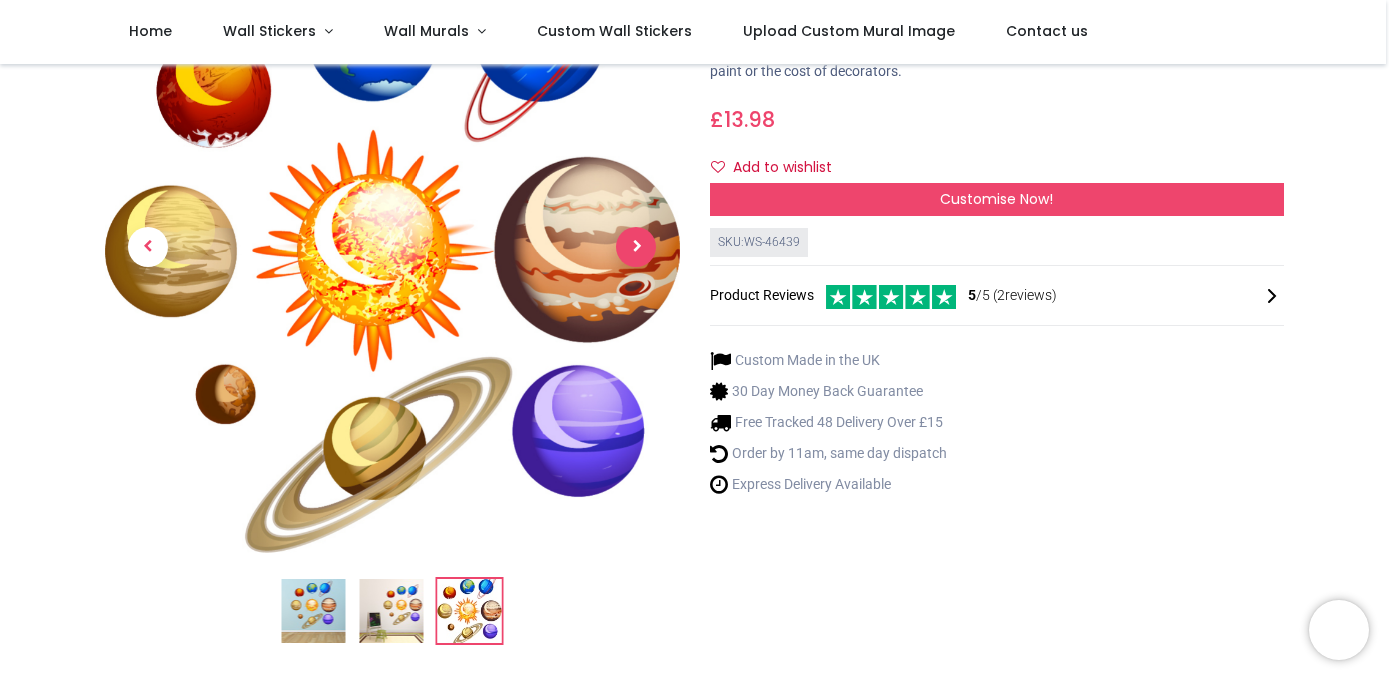 click at bounding box center [636, 247] 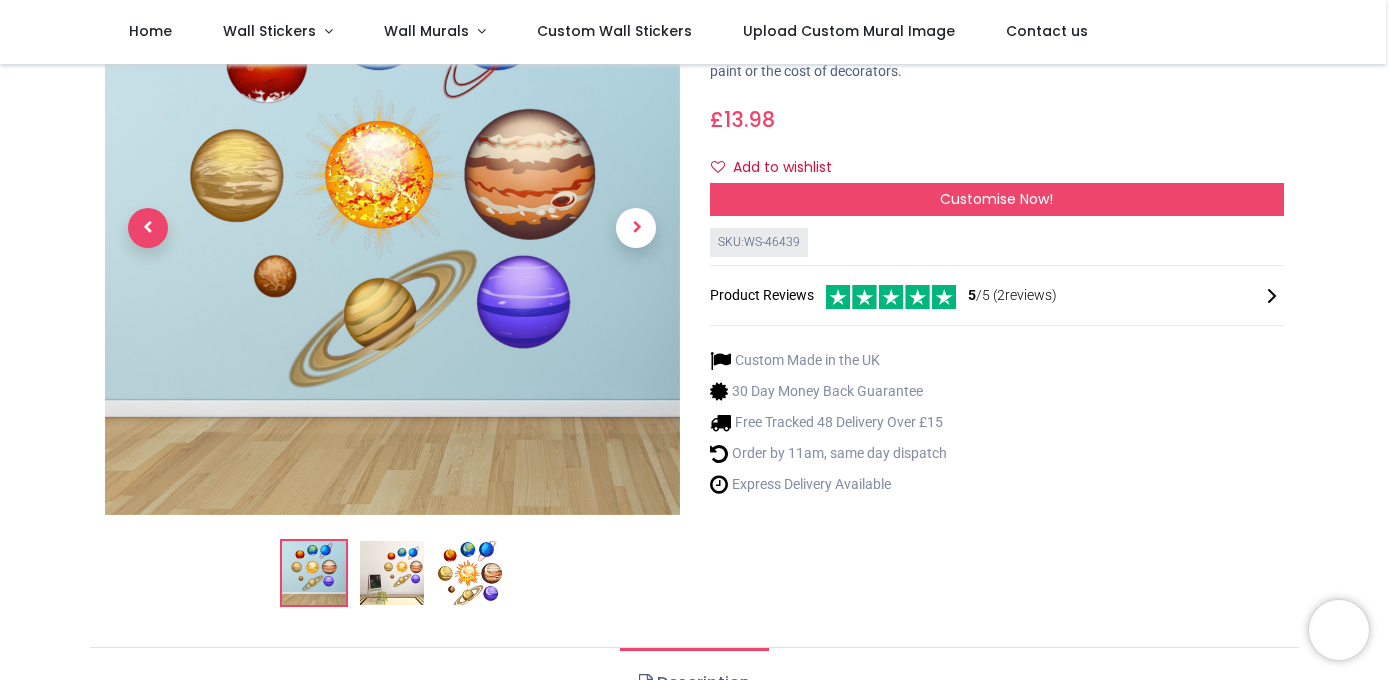 click at bounding box center [148, 228] 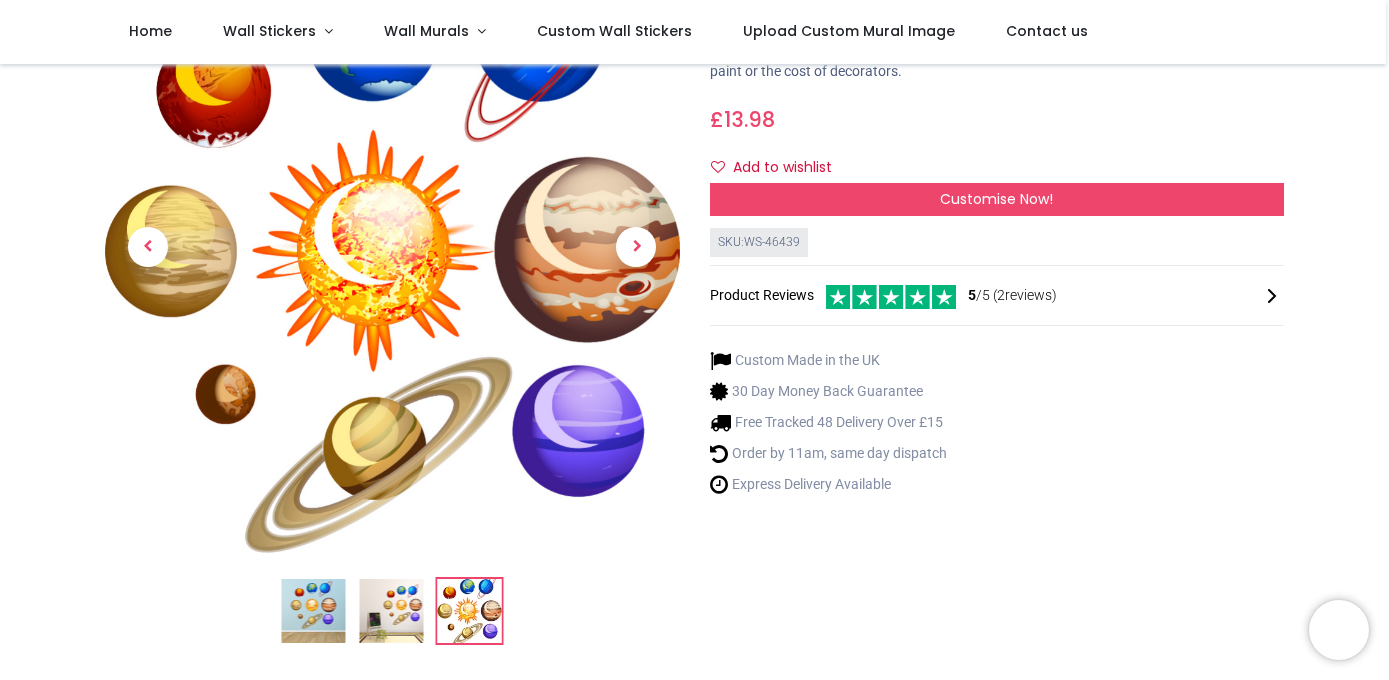 click on "Shop
Space & Aliens
Planets Solar System Wall Sticker Set
Planets Solar System Wall Sticker Set
https://www.iconwallstickers.co.uk/planets-solar-system-wall-sticker-set
https://www.iconwallstickers.co.uk/web/image/product.template/14078/image_1920?unique=72dcc0d
£" at bounding box center [997, 301] 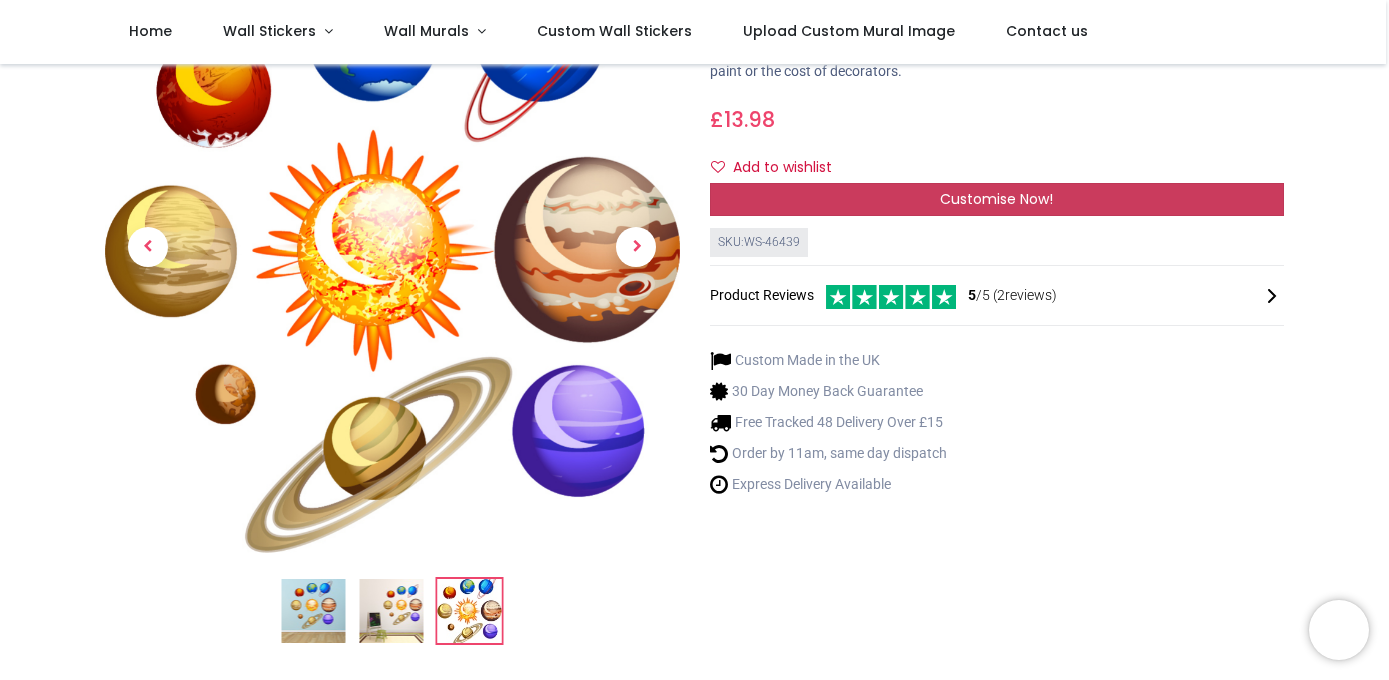 click on "Customise Now!" at bounding box center (996, 199) 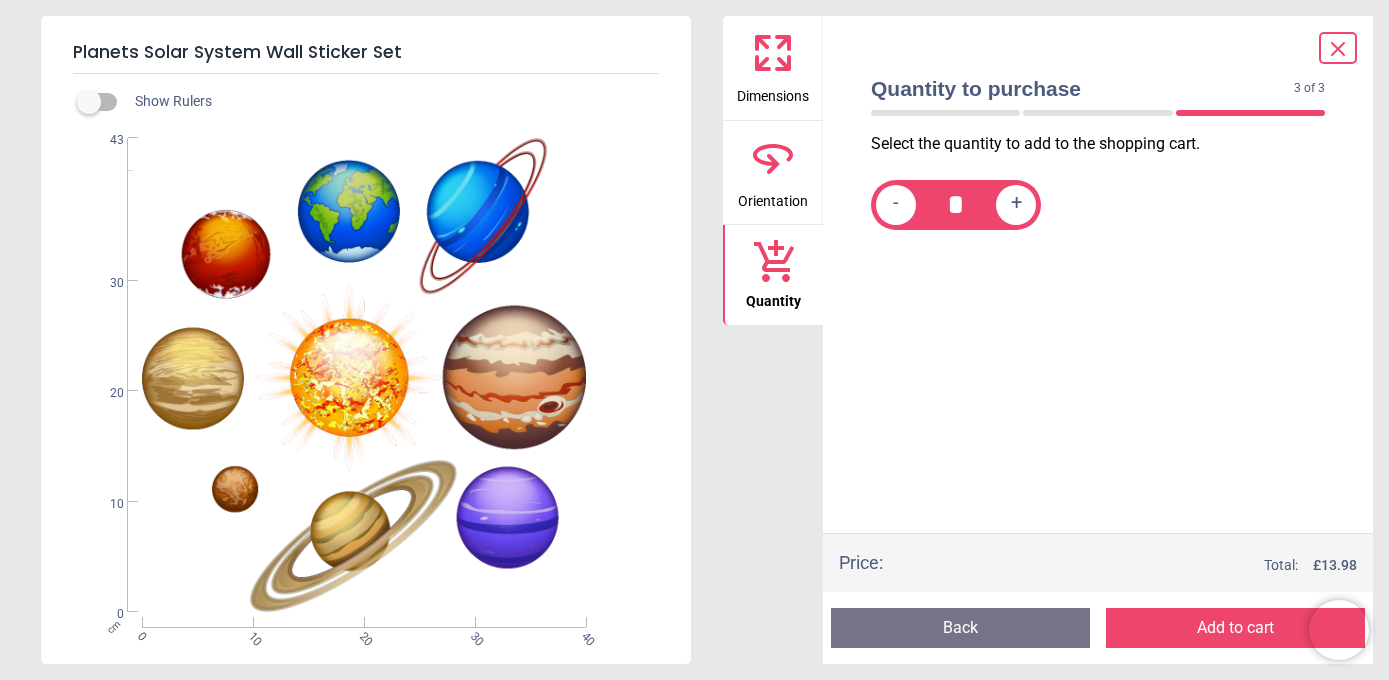 click on "Add to cart" at bounding box center [1235, 628] 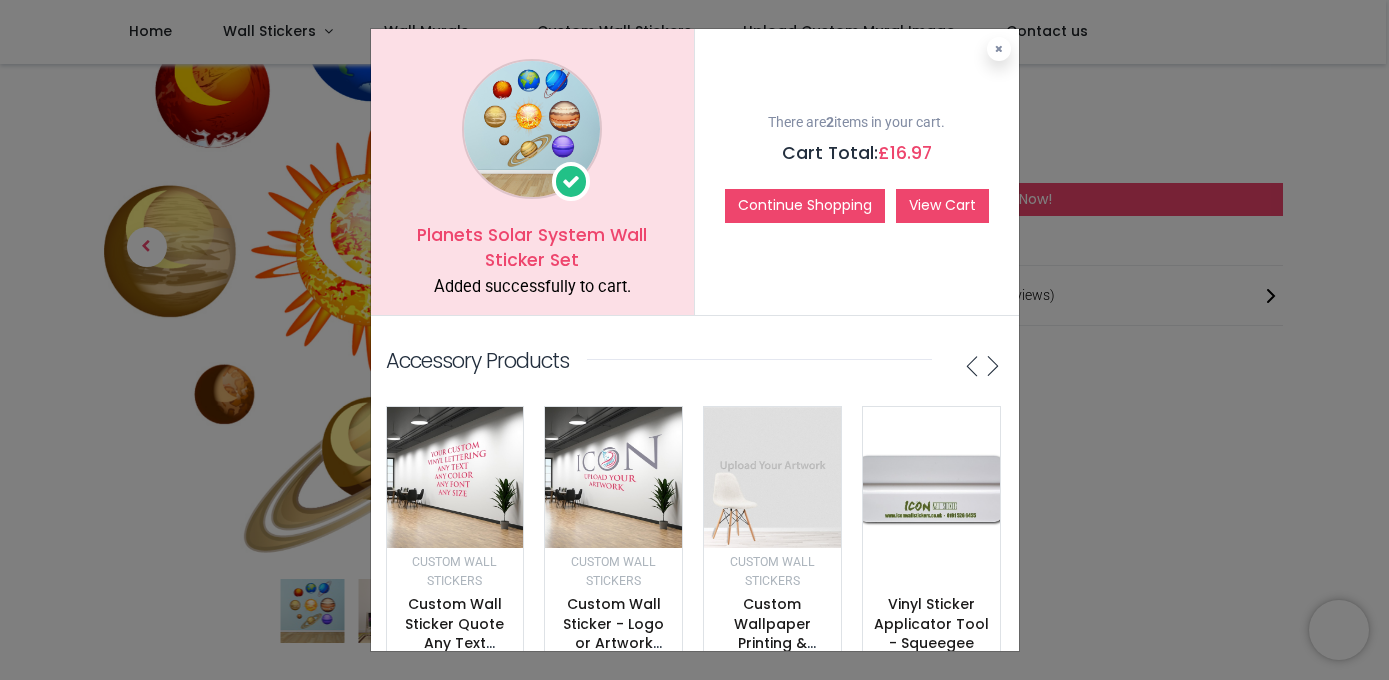 click on "View Cart" at bounding box center (942, 206) 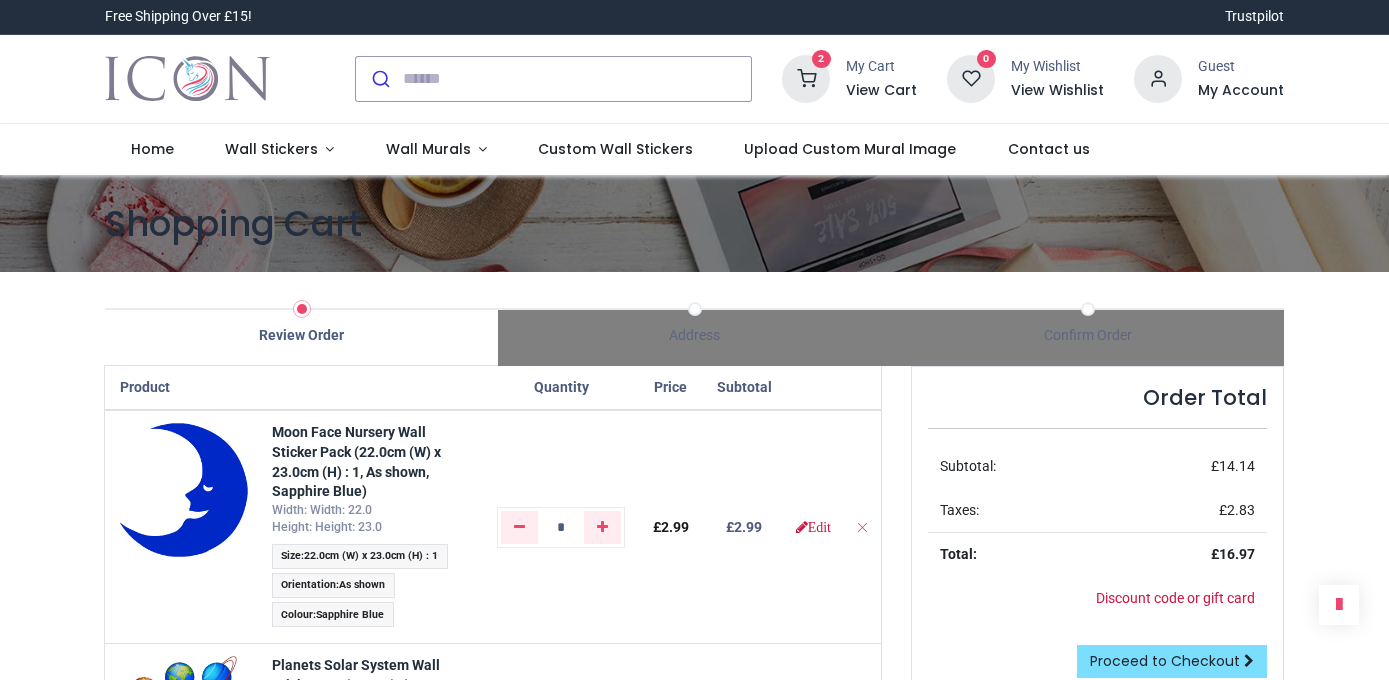 scroll, scrollTop: 0, scrollLeft: 0, axis: both 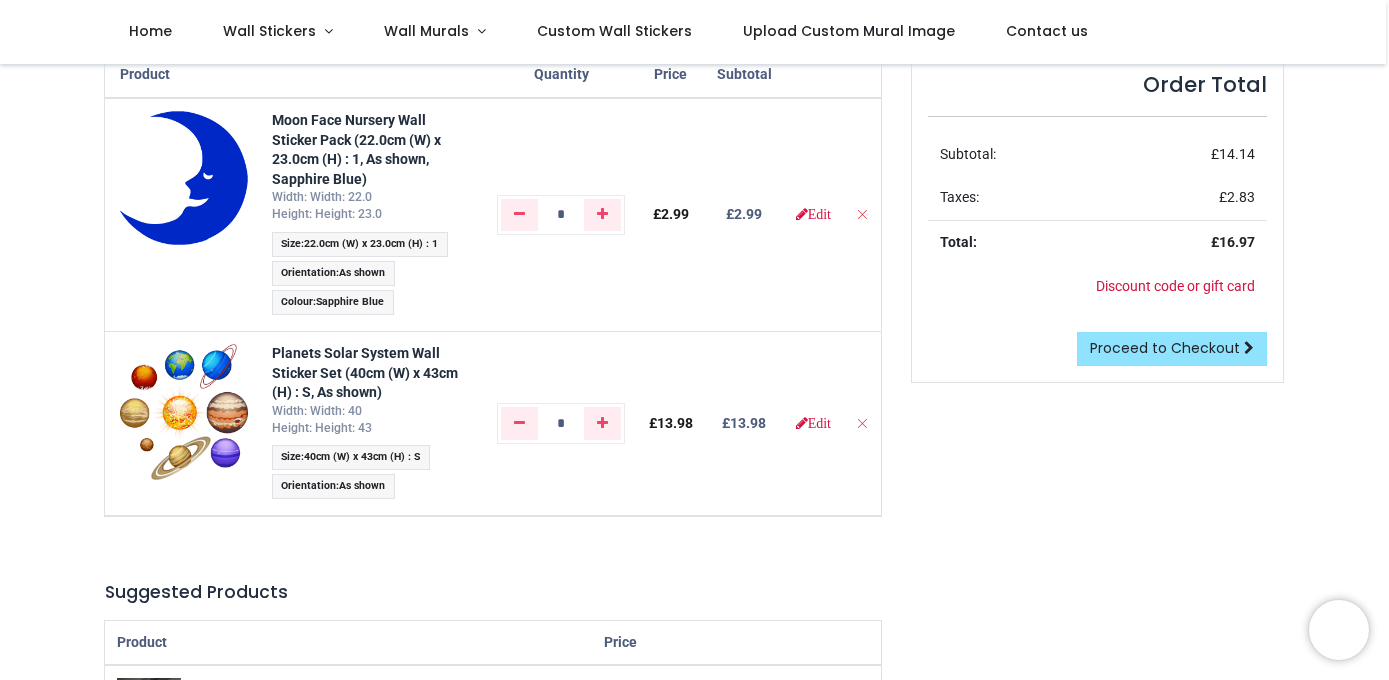 click on "Proceed to Checkout" at bounding box center (1165, 348) 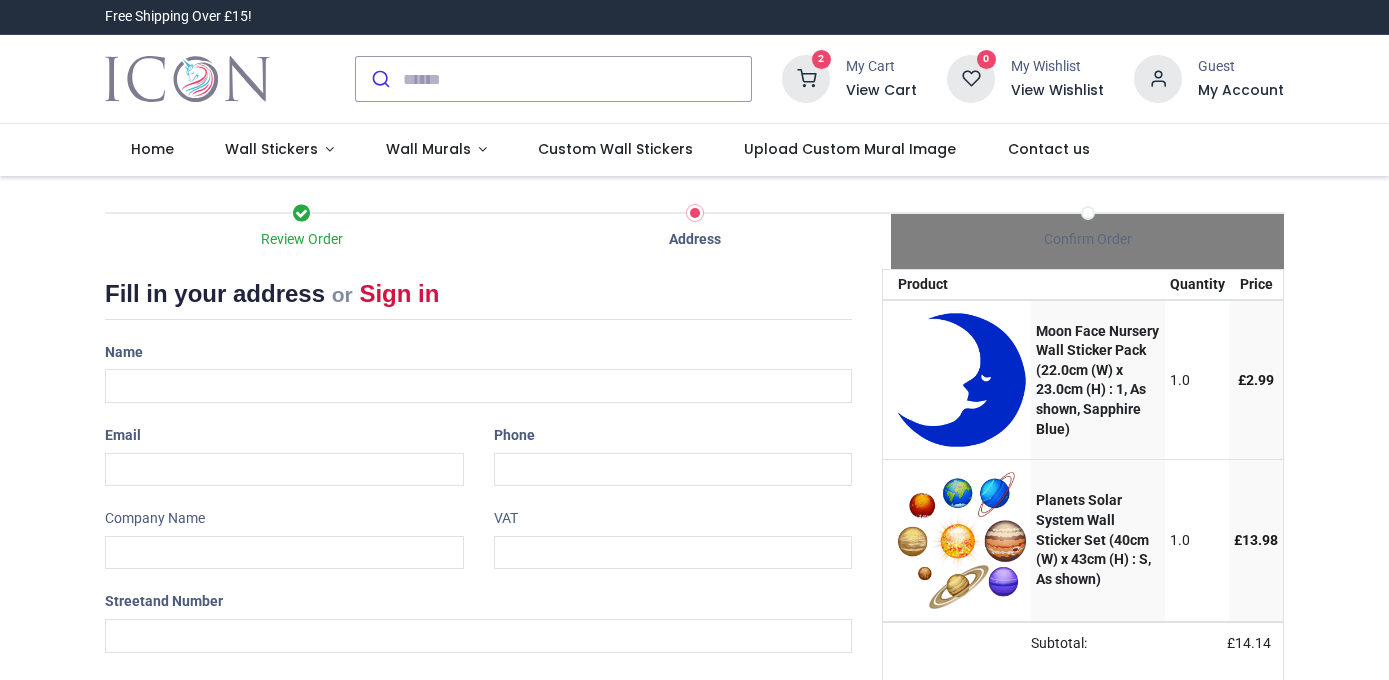 scroll, scrollTop: 0, scrollLeft: 0, axis: both 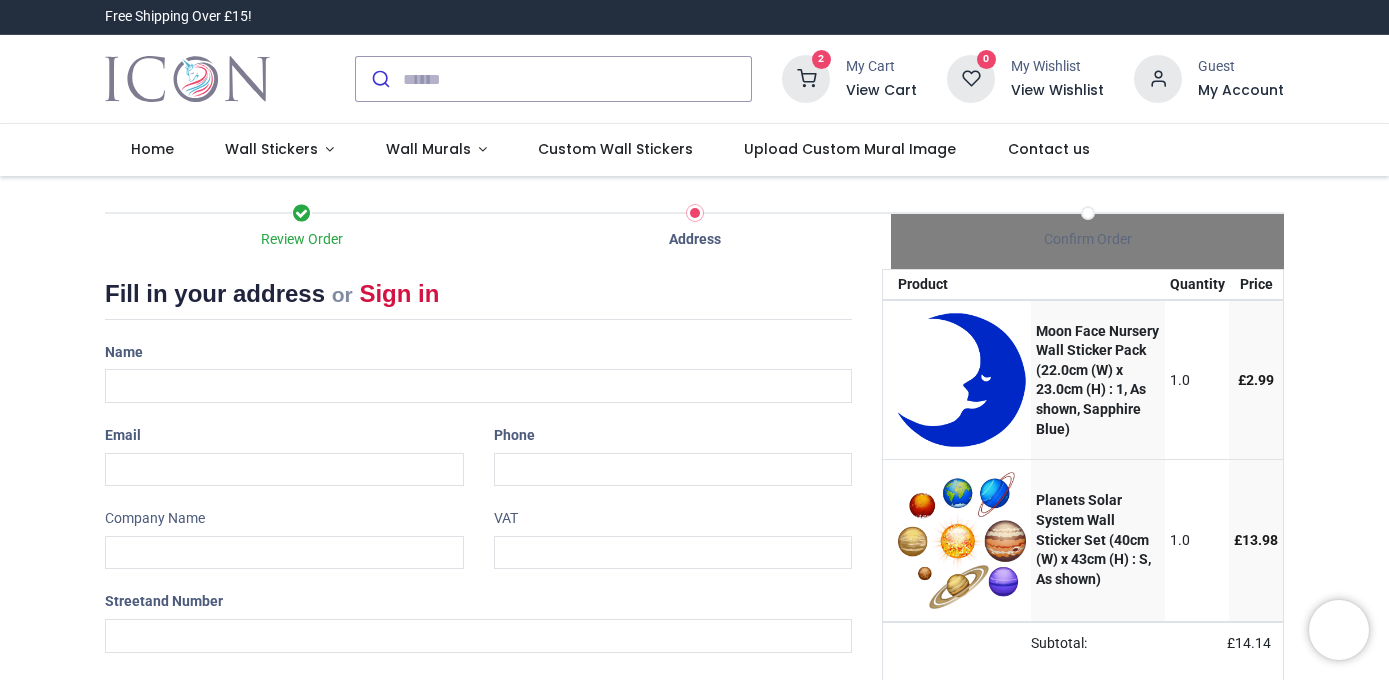 select on "***" 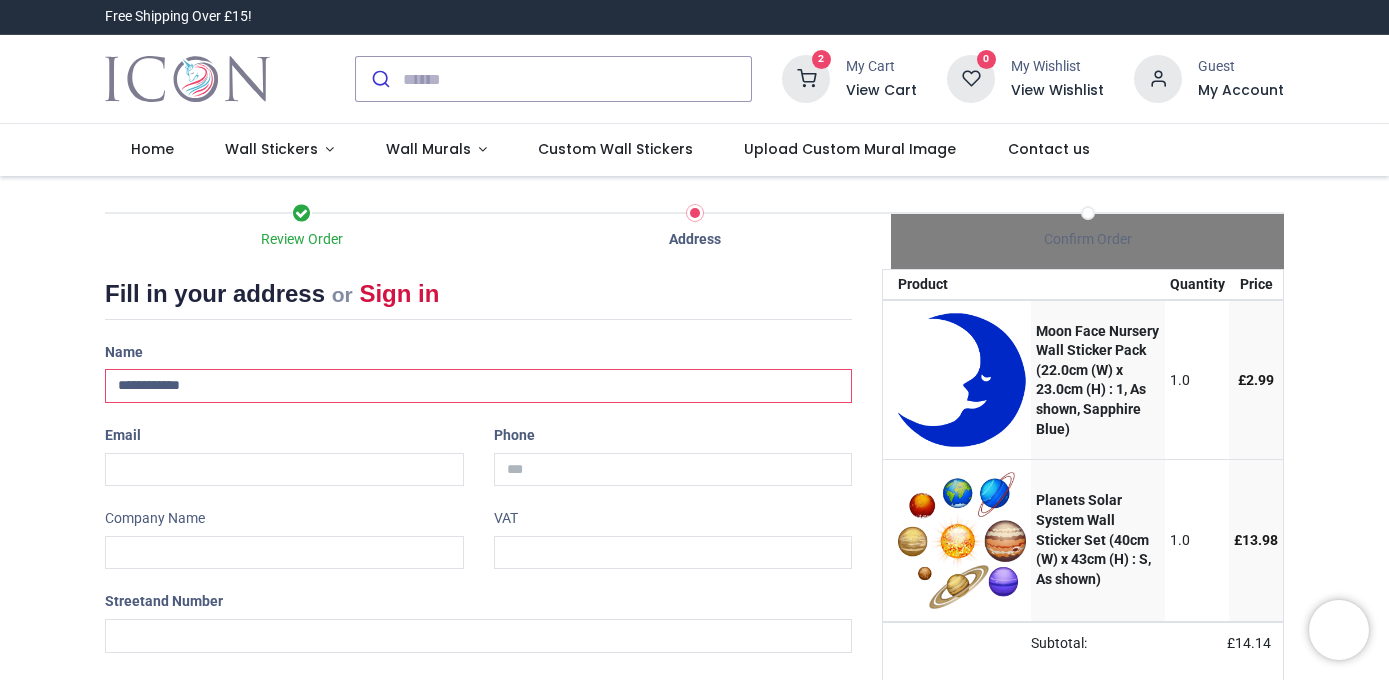 type on "**********" 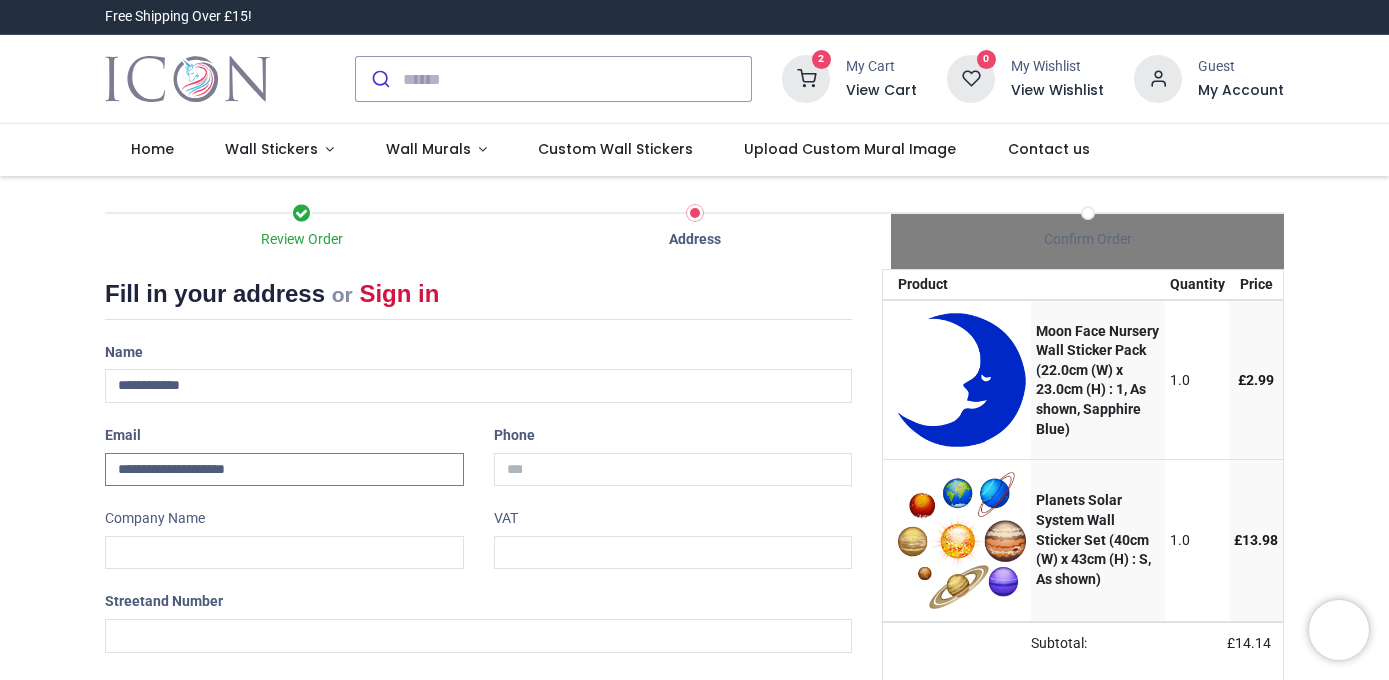 type on "**********" 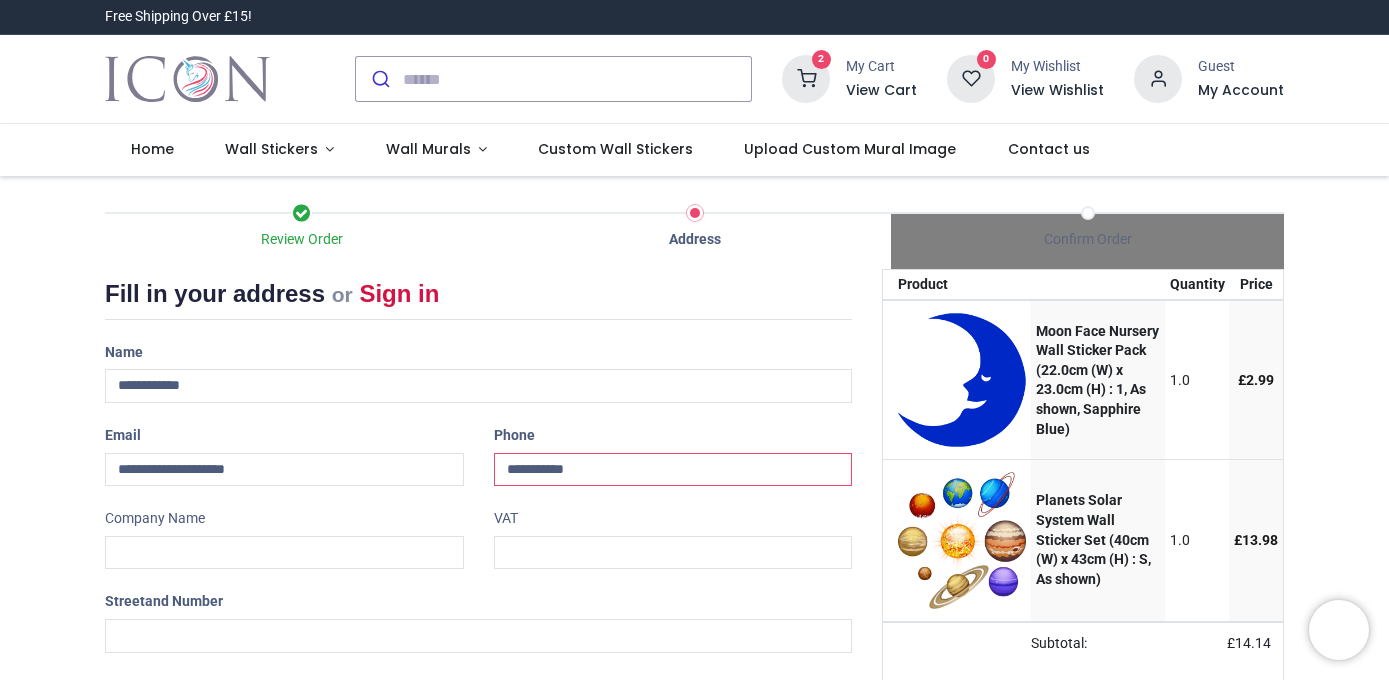 click on "**********" at bounding box center [673, 470] 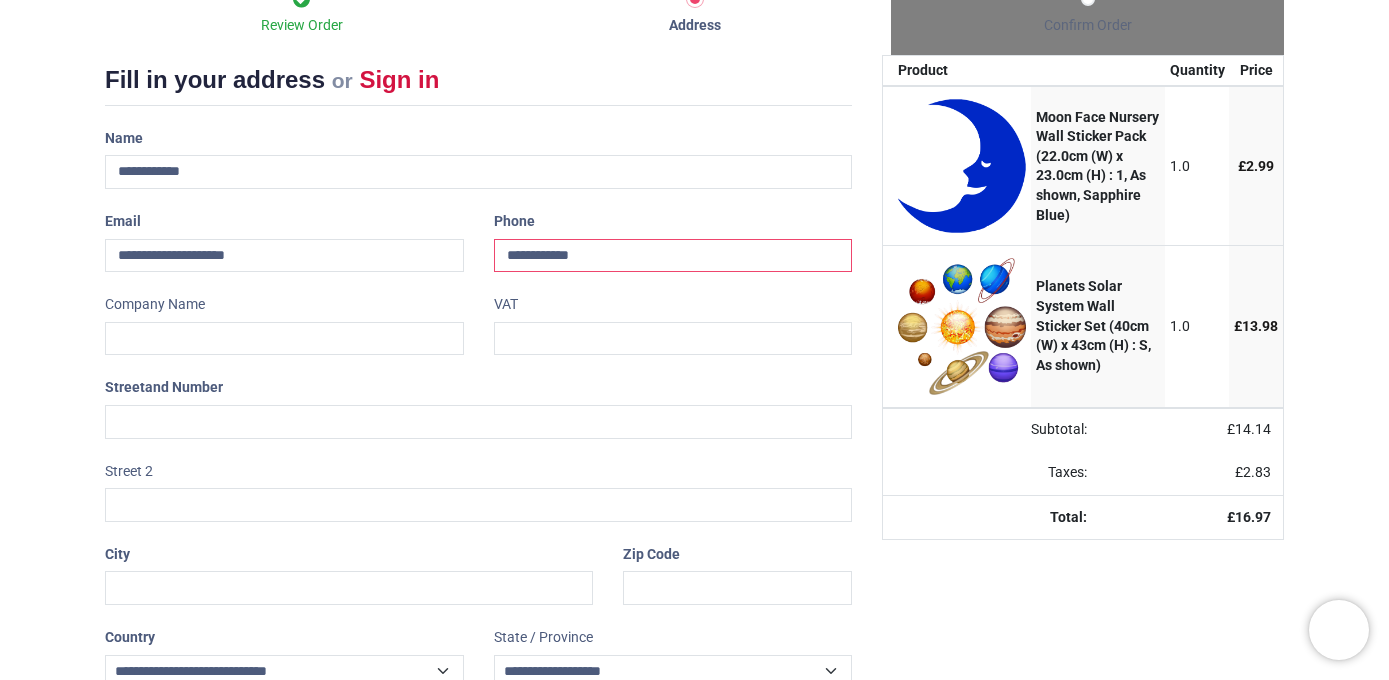 scroll, scrollTop: 229, scrollLeft: 0, axis: vertical 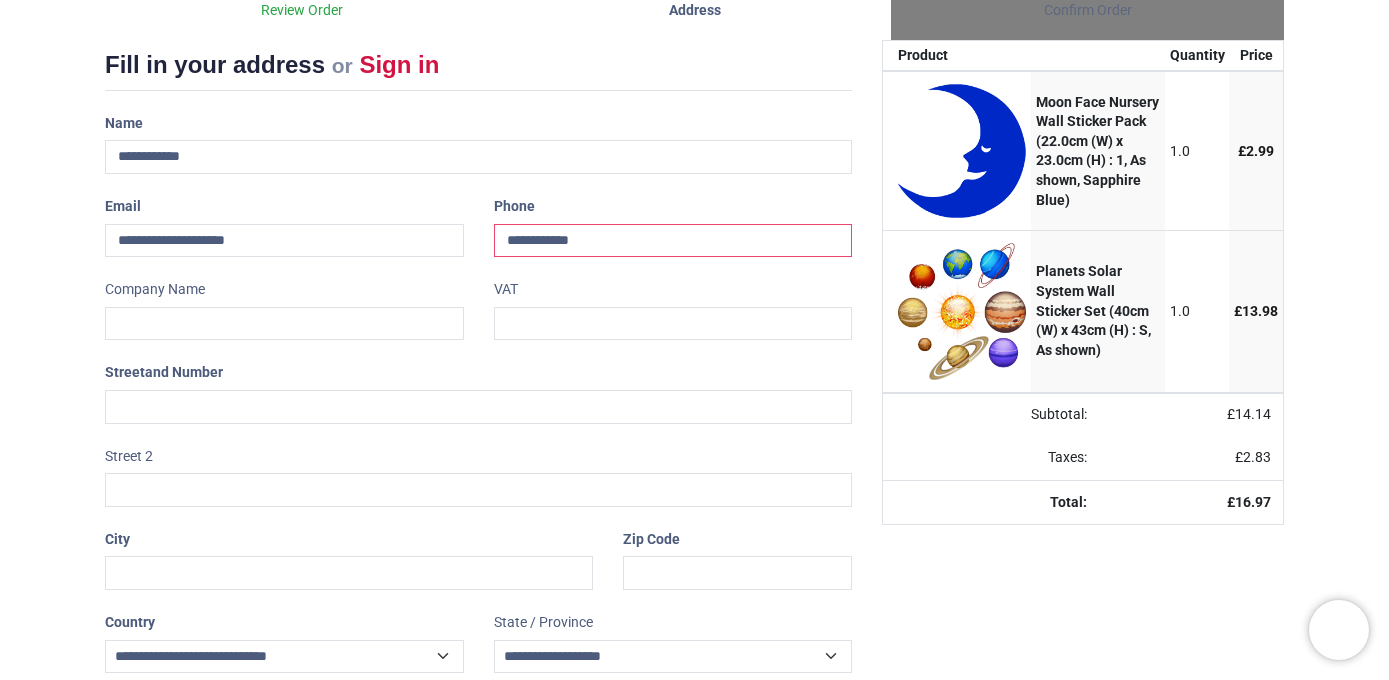 type on "**********" 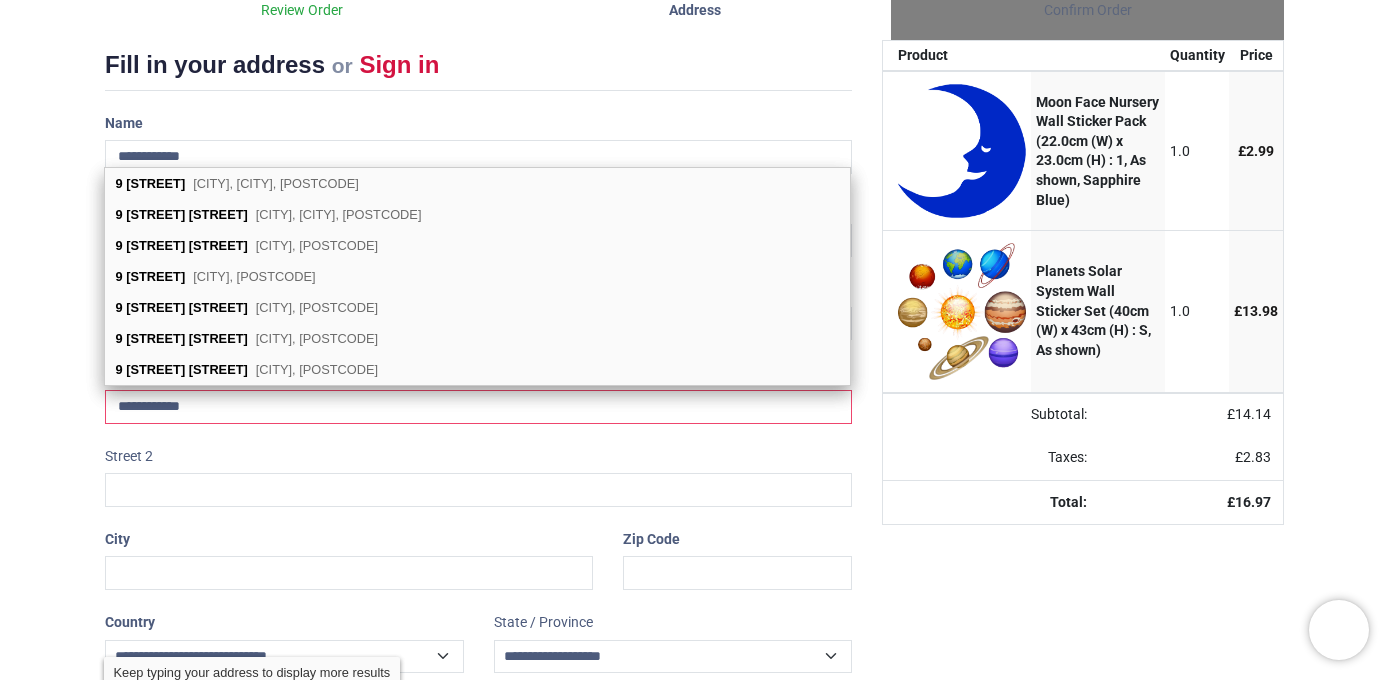 type on "**********" 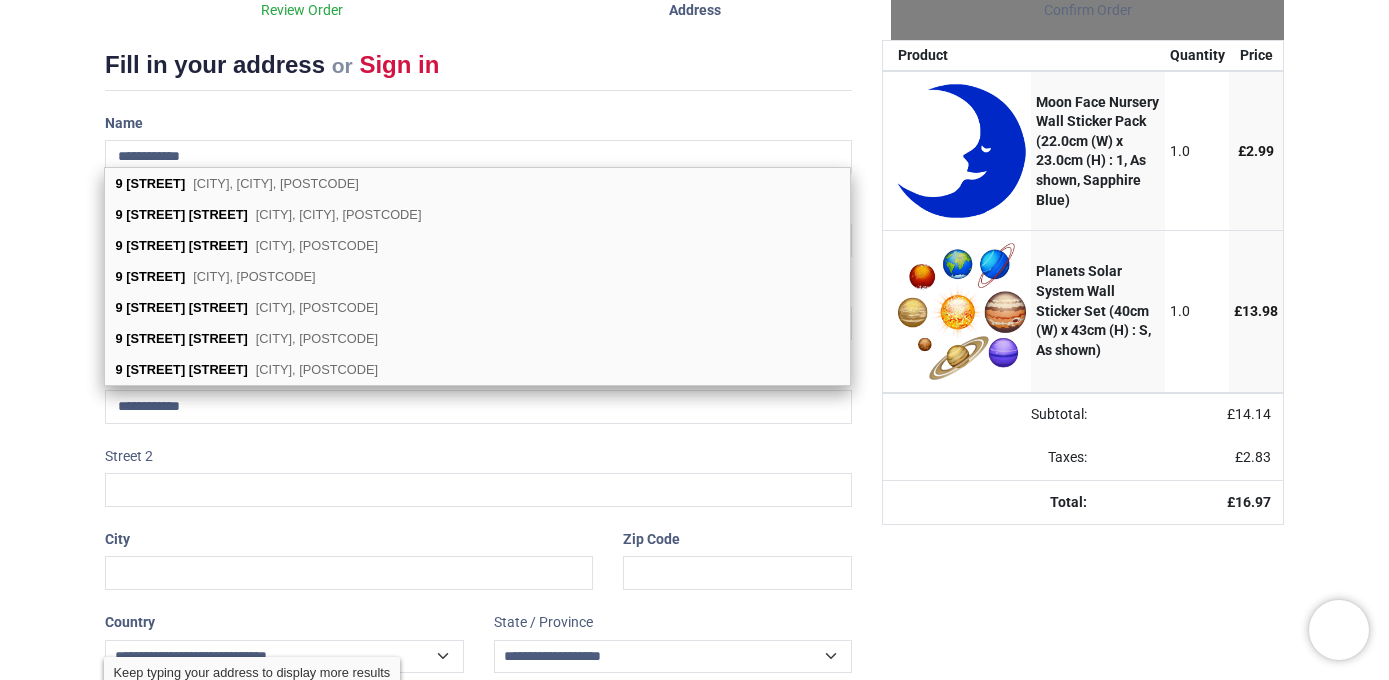 click on "Street 2" at bounding box center [129, 457] 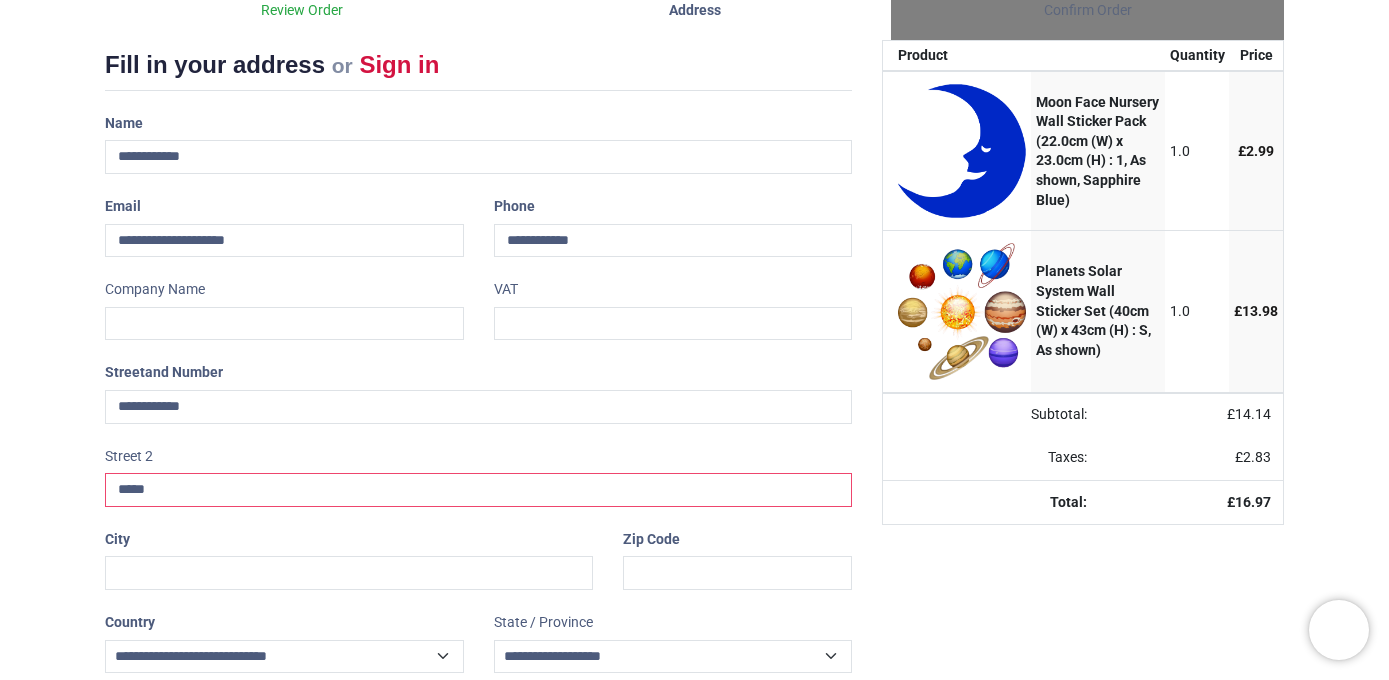 type on "*****" 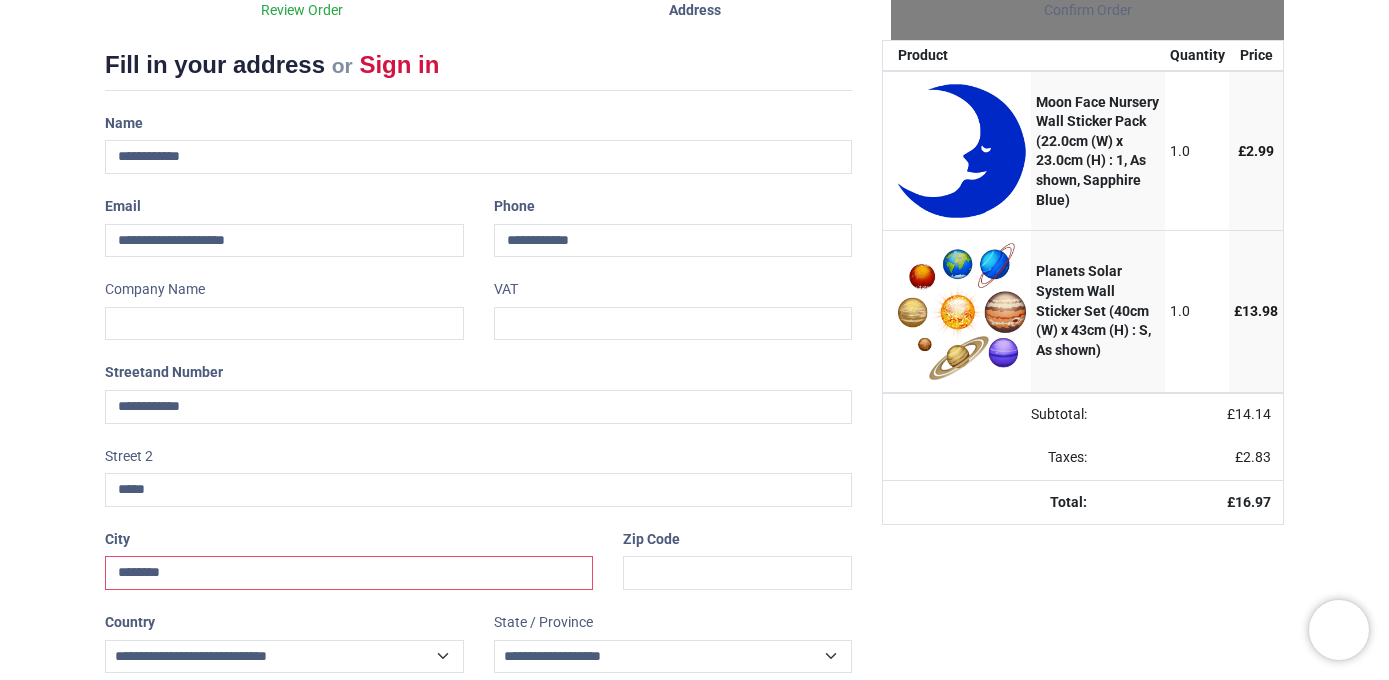 type on "********" 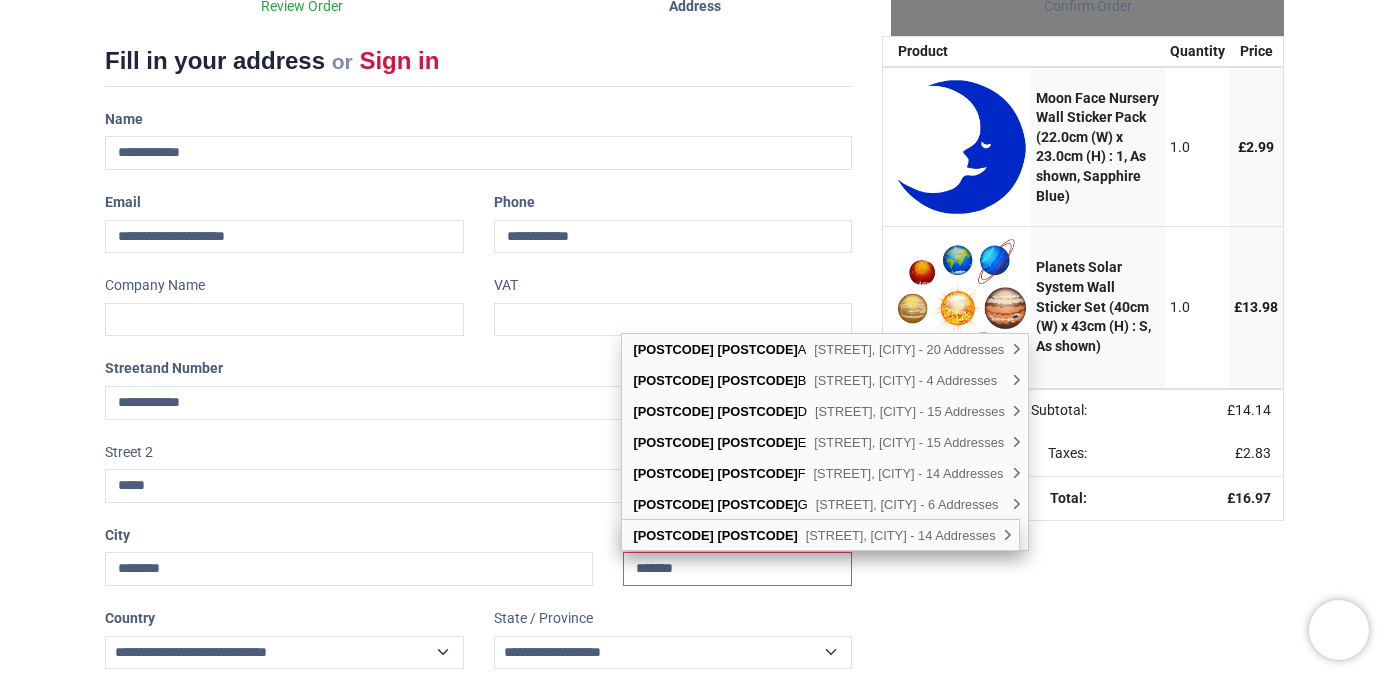 scroll, scrollTop: 234, scrollLeft: 0, axis: vertical 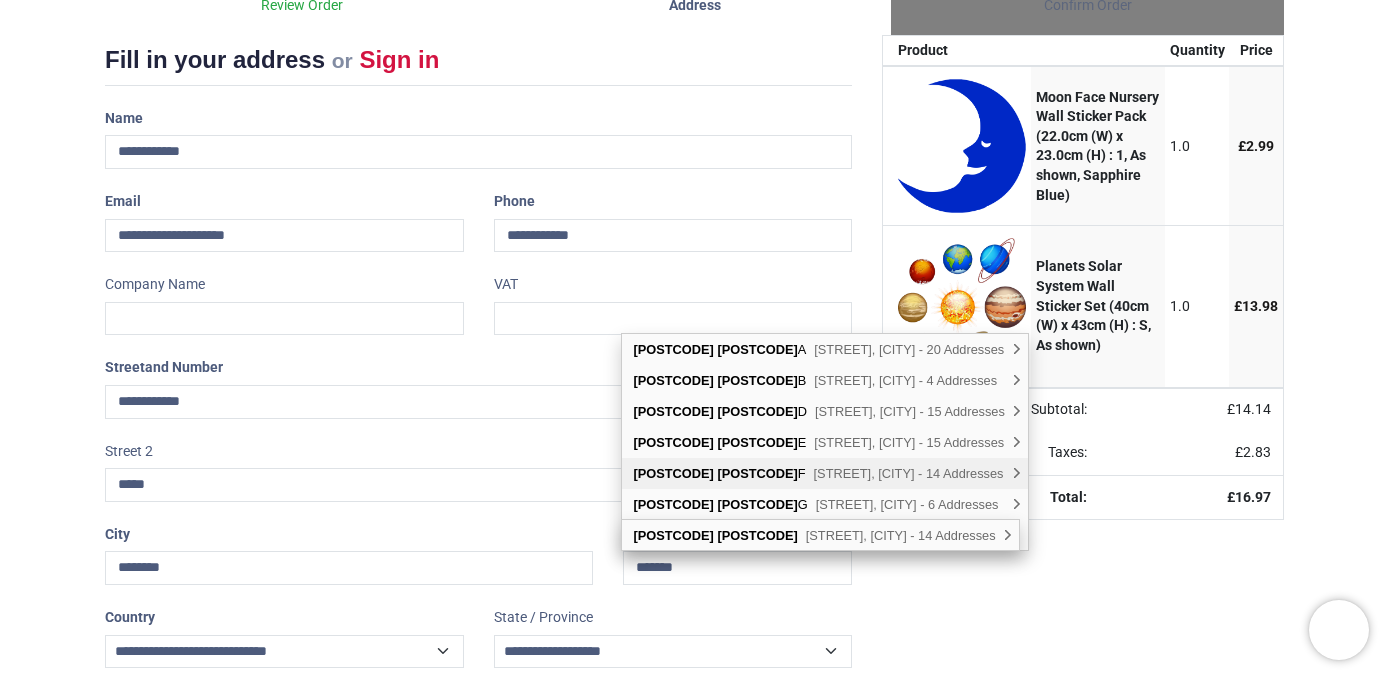 click on "AB15" at bounding box center [673, 473] 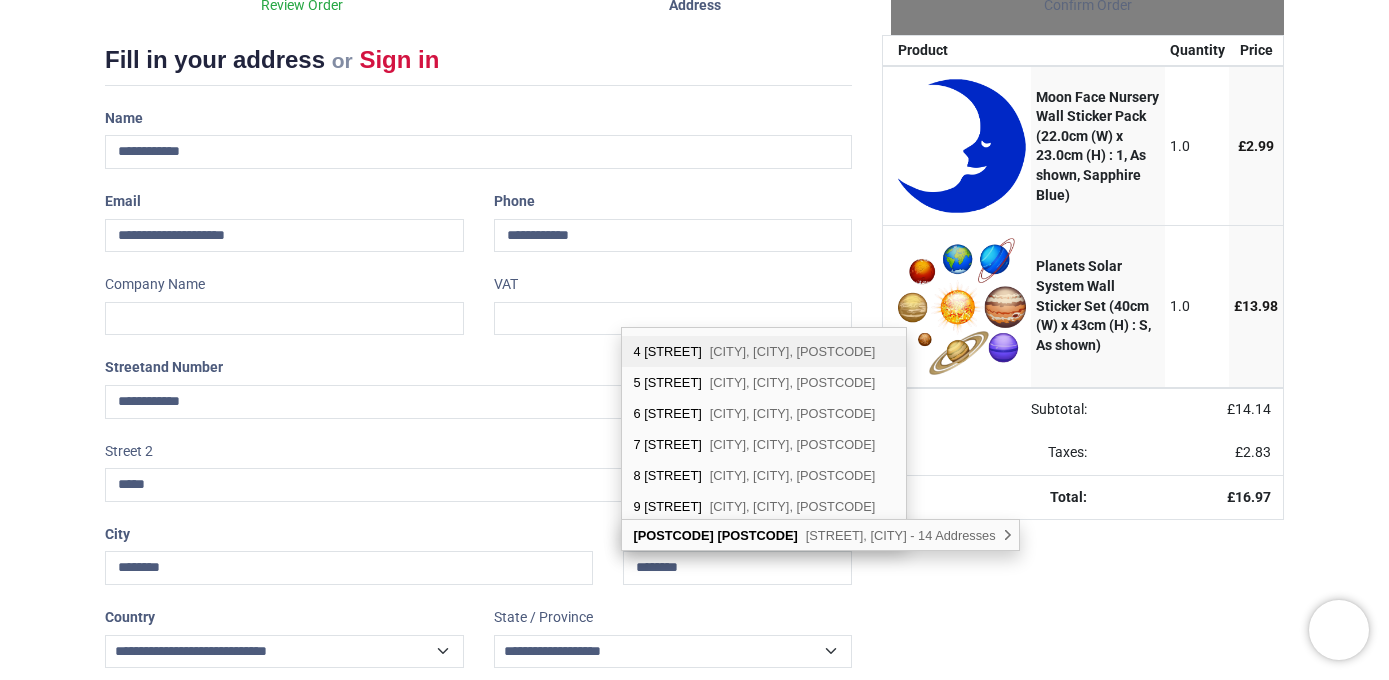scroll, scrollTop: 98, scrollLeft: 0, axis: vertical 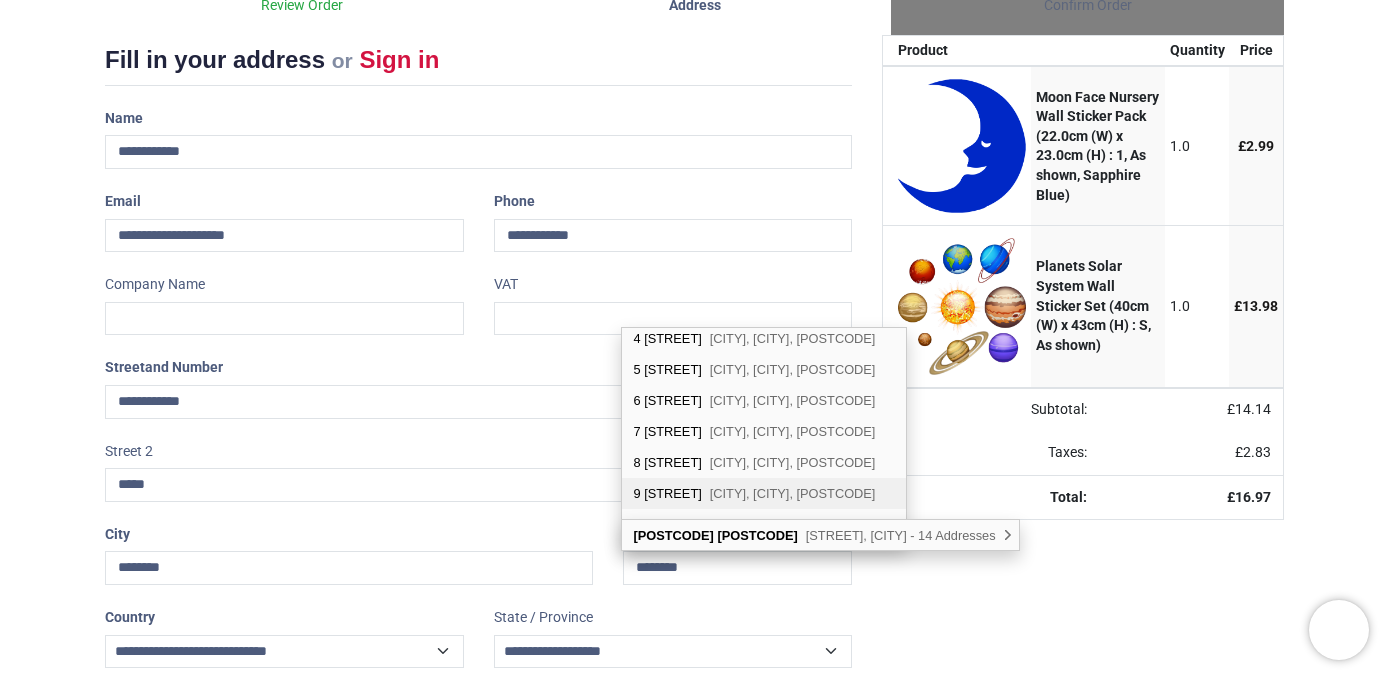 click on "9 Broompark Cults, Aberdeen, AB15 9NF" at bounding box center (763, 493) 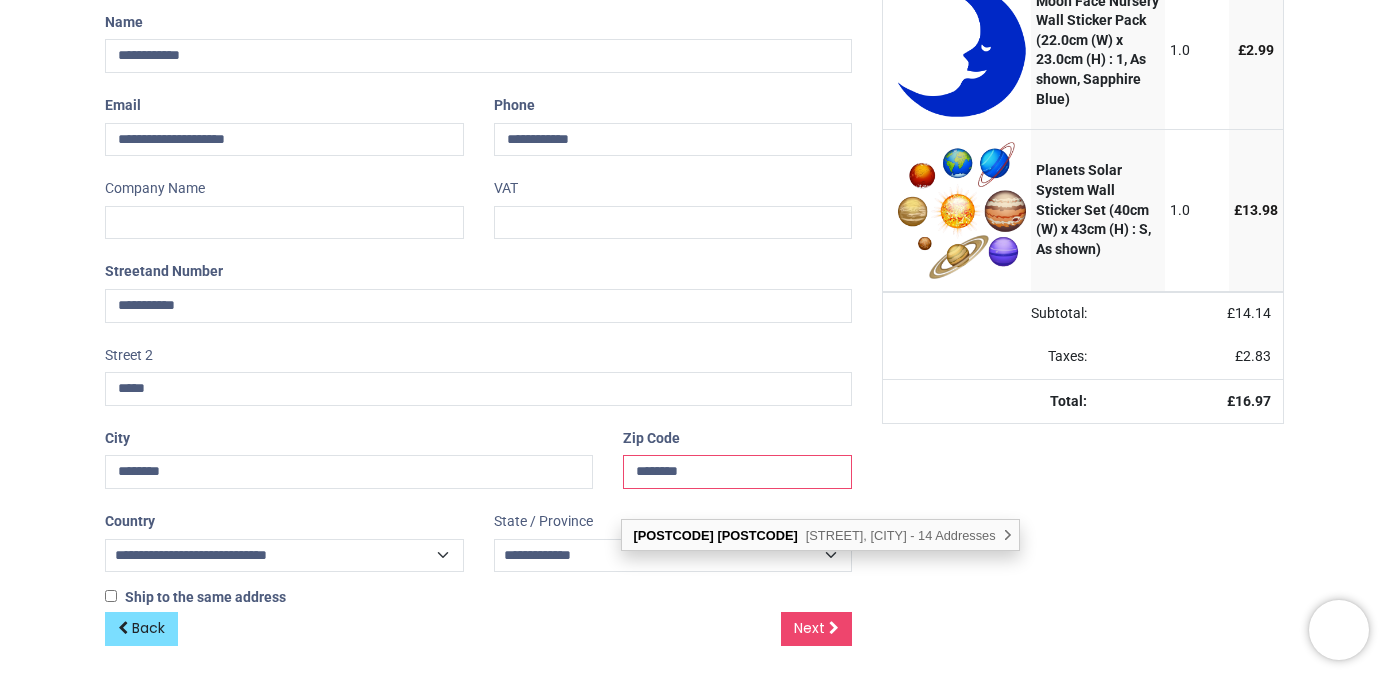 scroll, scrollTop: 329, scrollLeft: 0, axis: vertical 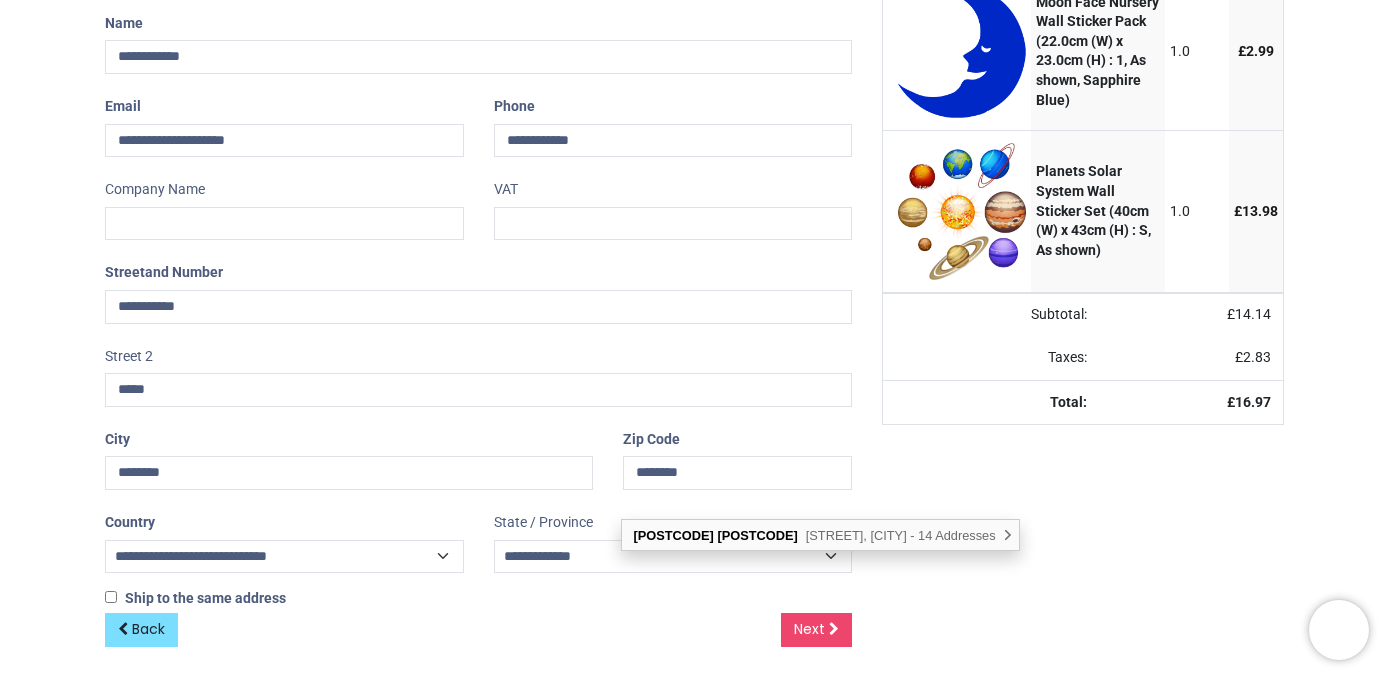 click on "Back
Next" at bounding box center [478, 646] 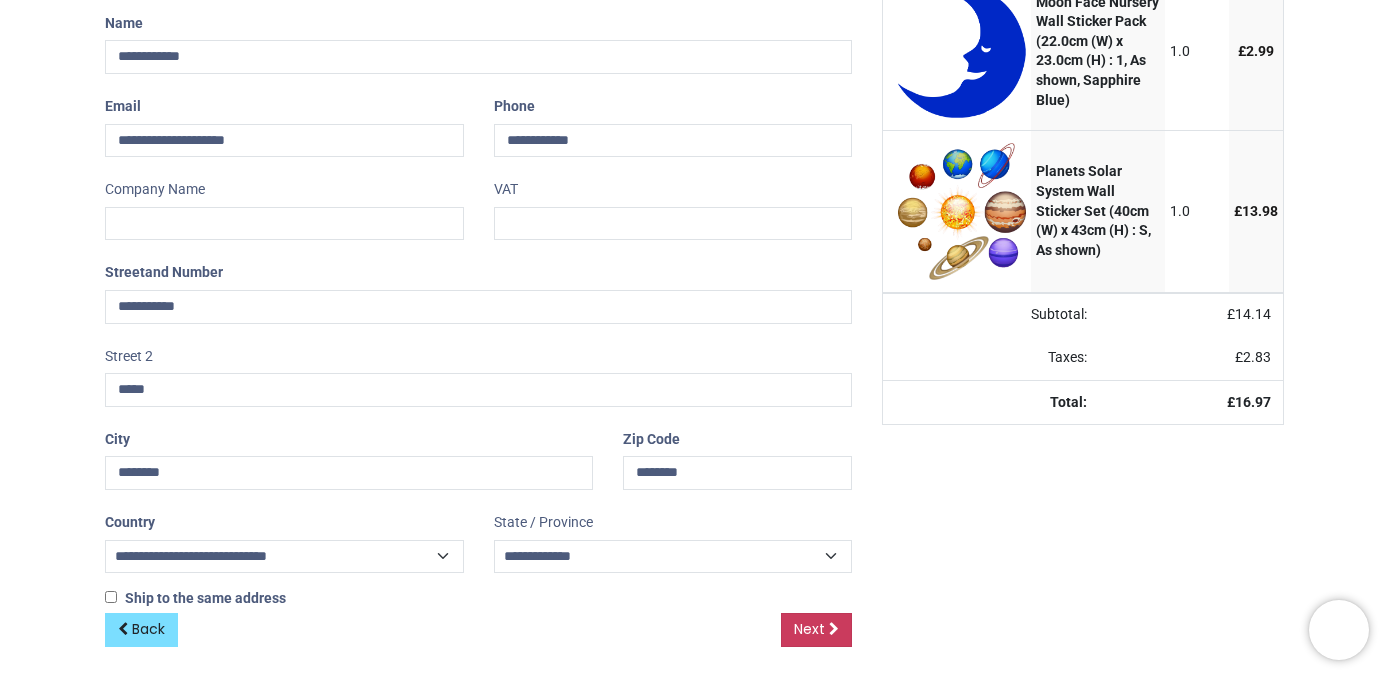 click on "Next" at bounding box center [809, 629] 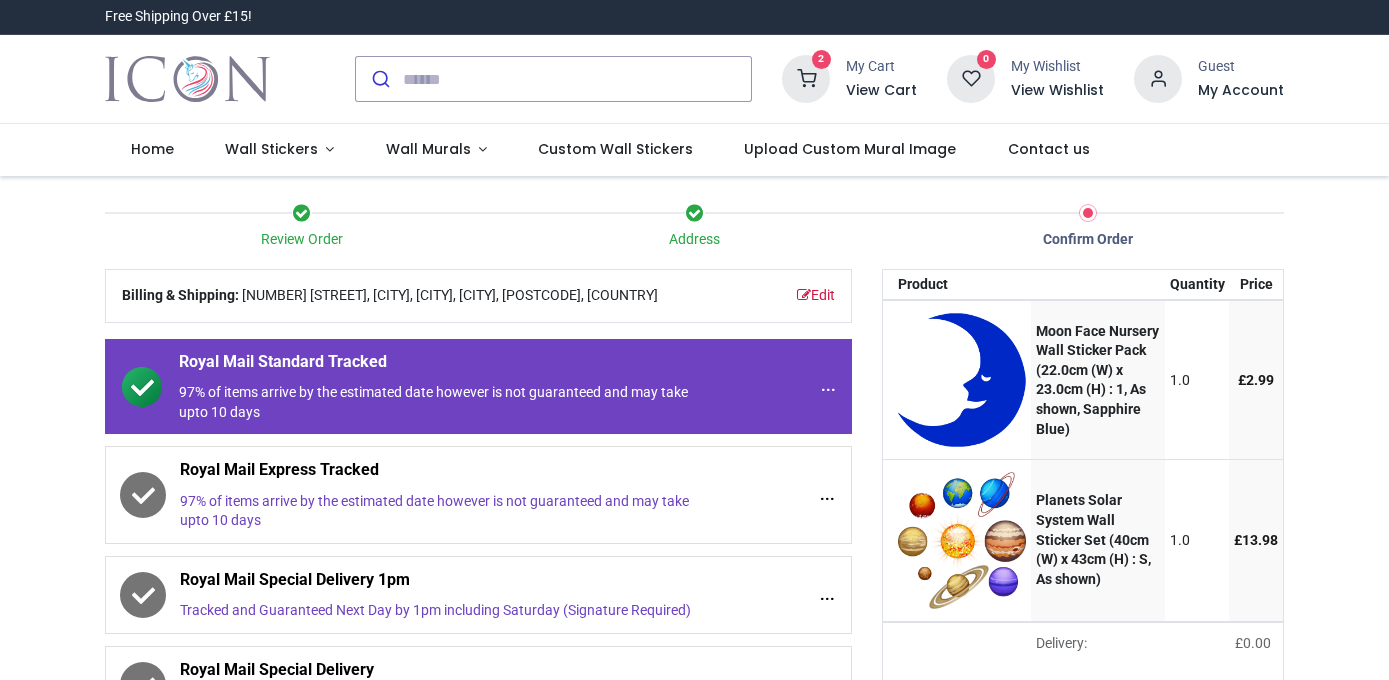 scroll, scrollTop: 0, scrollLeft: 0, axis: both 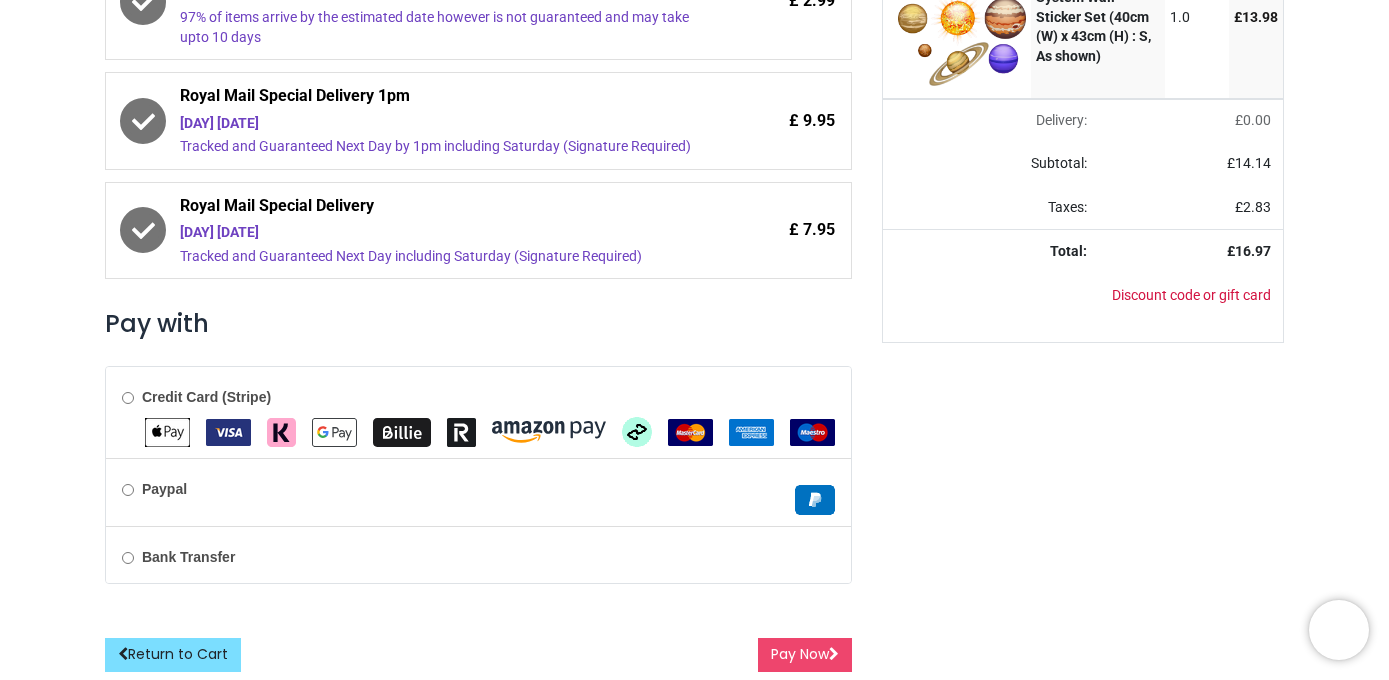 click at bounding box center [690, 432] 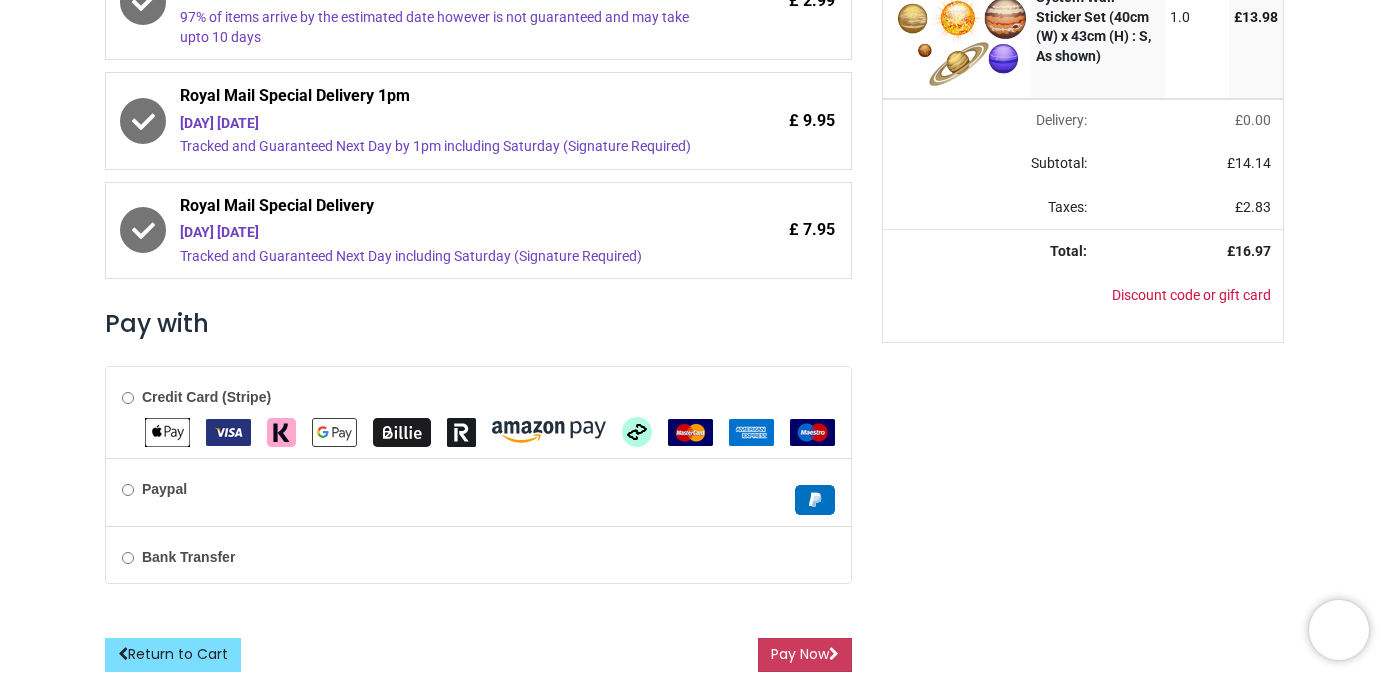 click on "Pay Now" at bounding box center [805, 655] 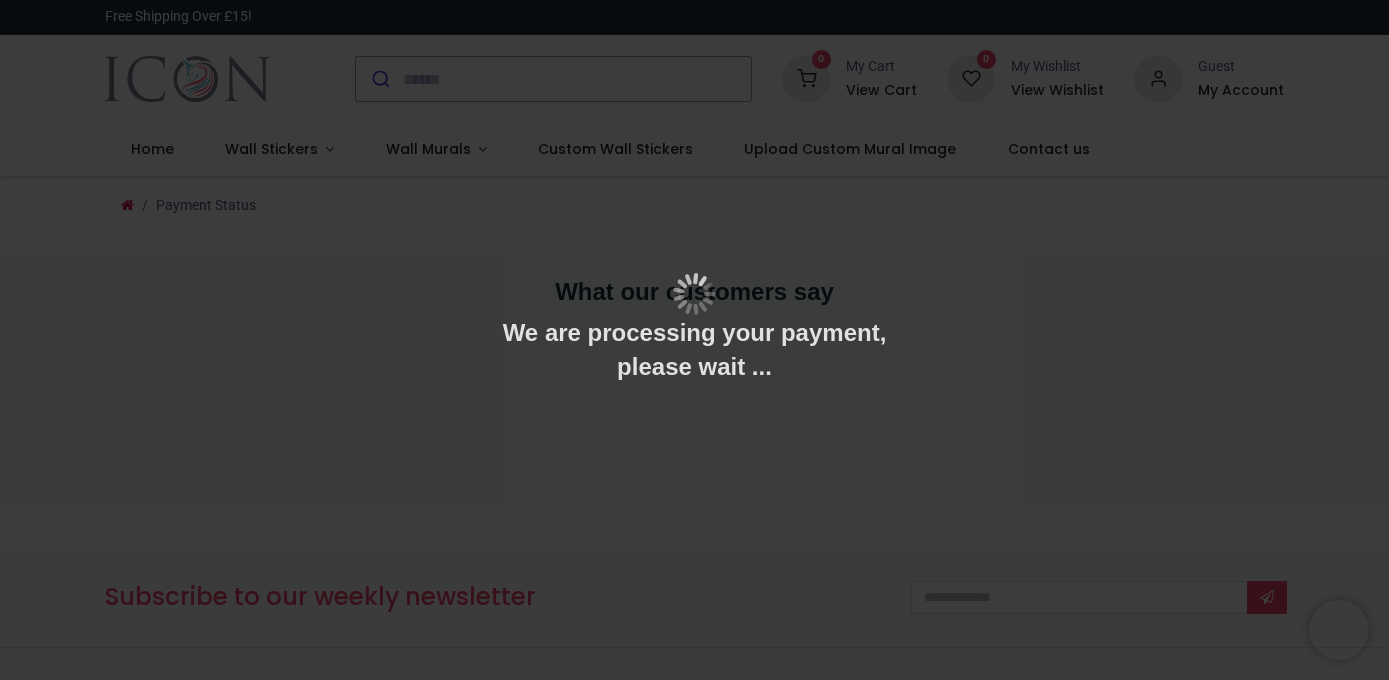 scroll, scrollTop: 0, scrollLeft: 0, axis: both 